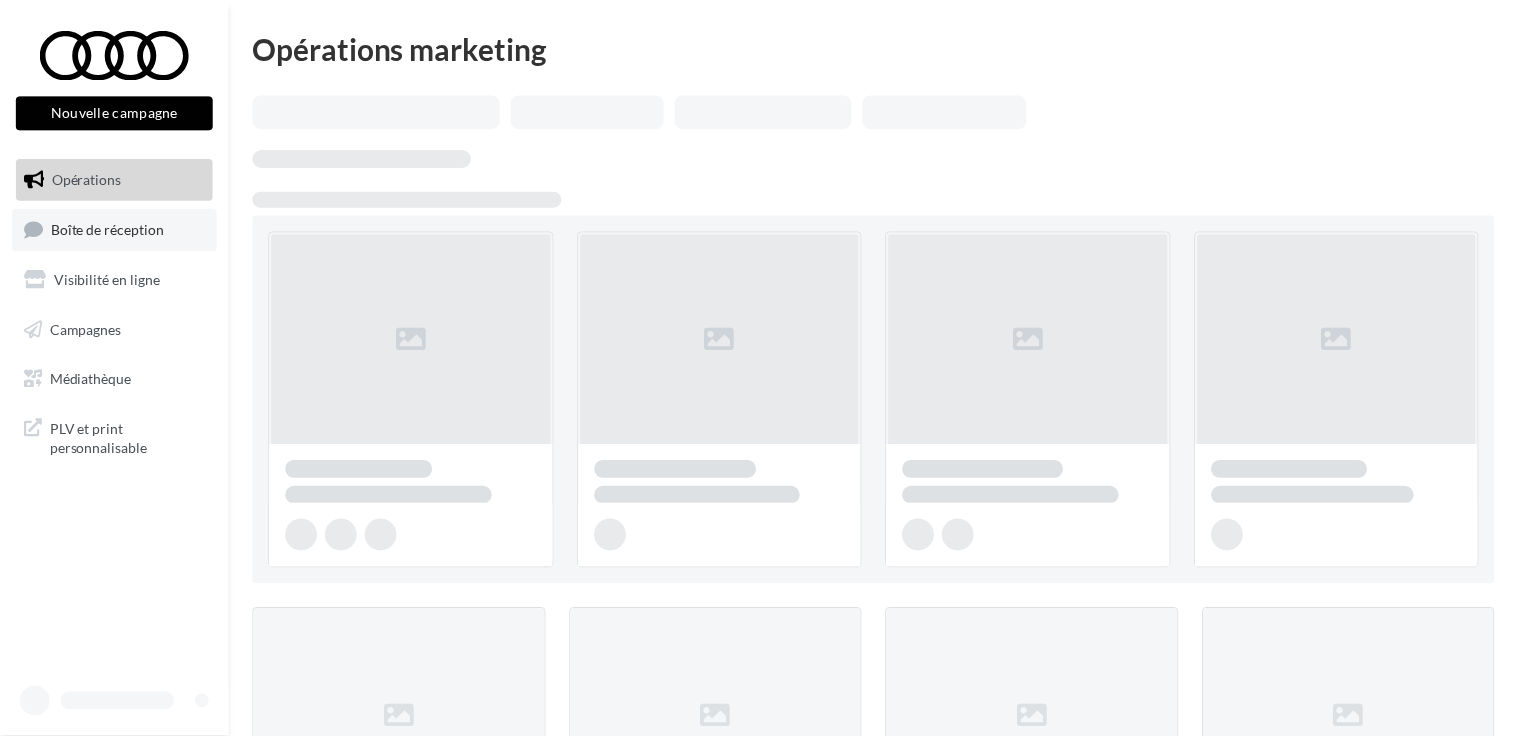 scroll, scrollTop: 0, scrollLeft: 0, axis: both 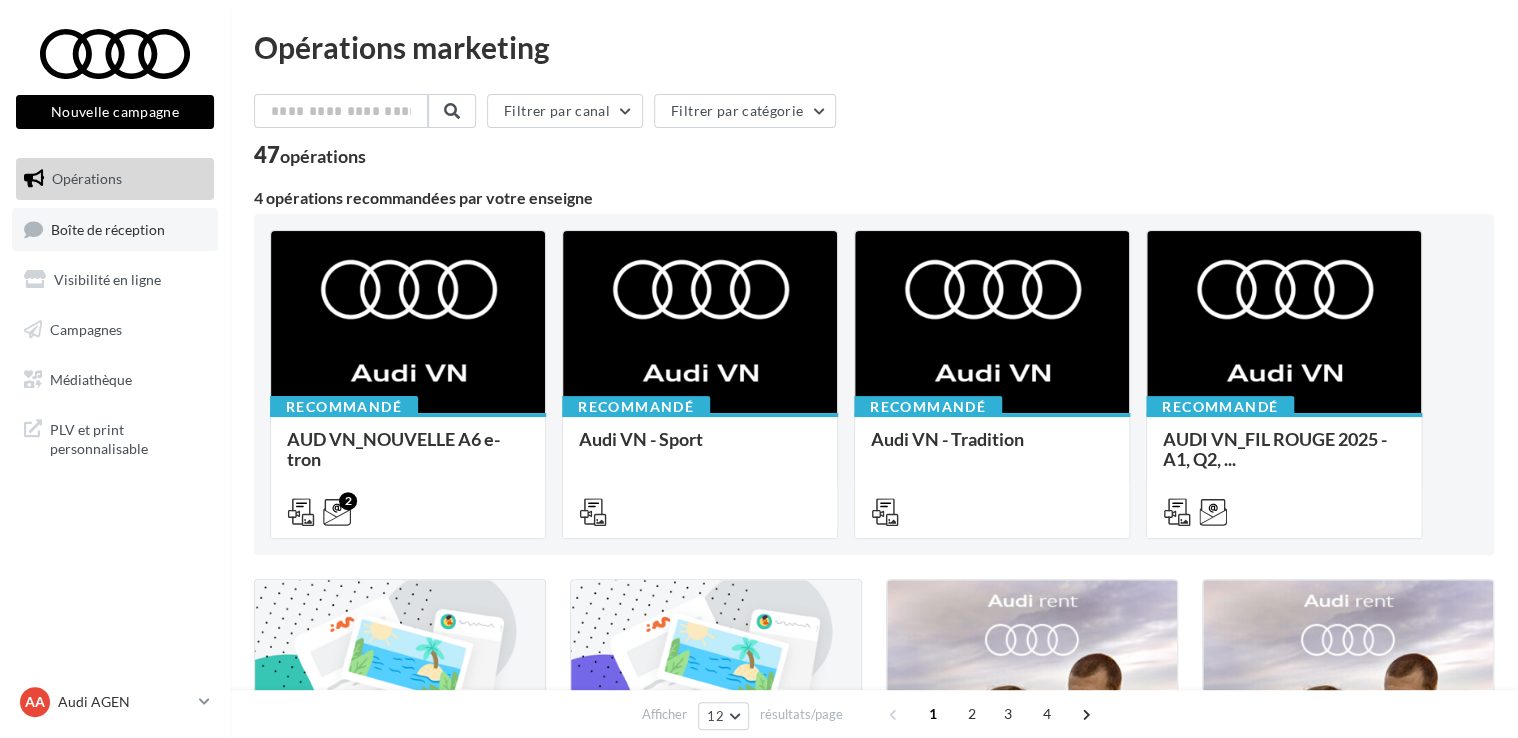drag, startPoint x: 124, startPoint y: 227, endPoint x: 112, endPoint y: 227, distance: 12 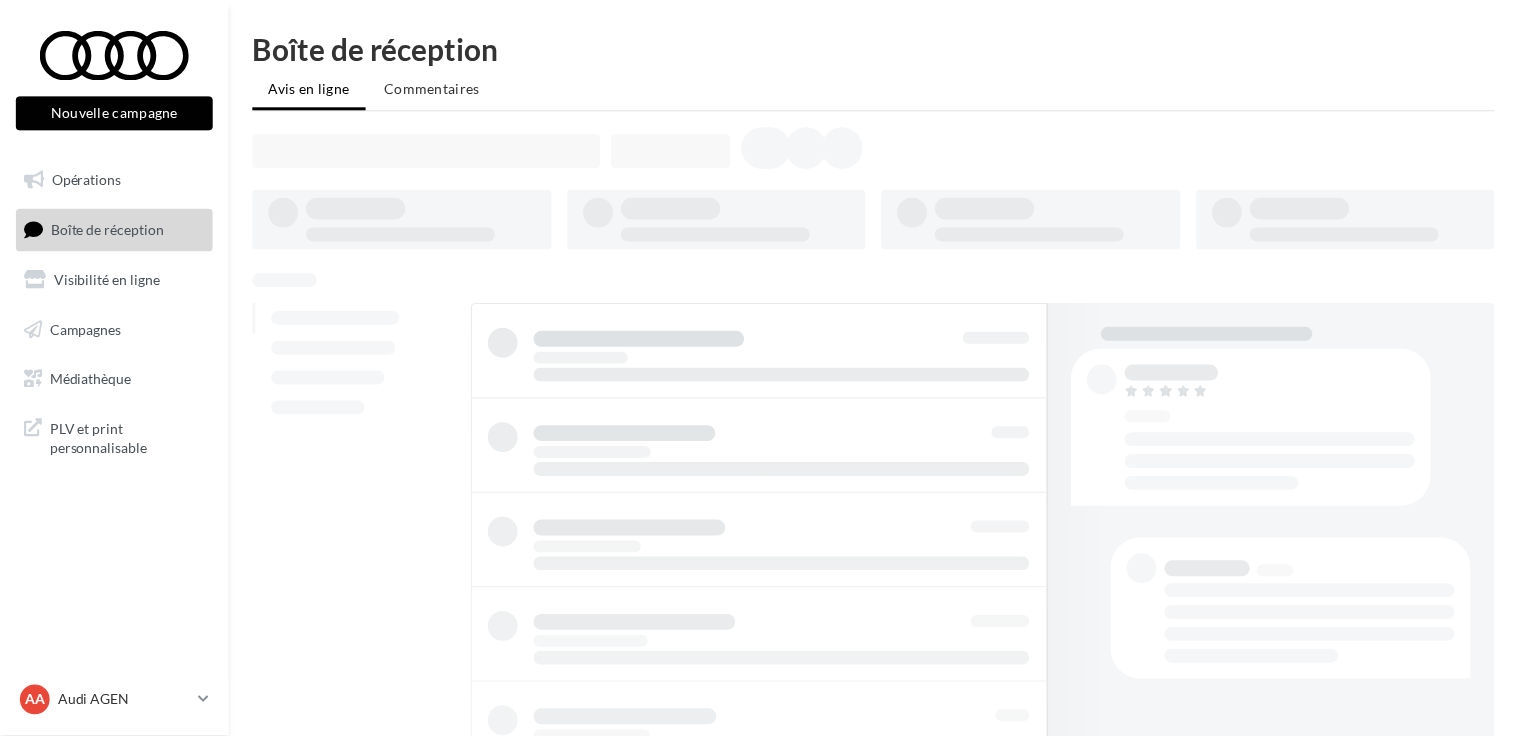 scroll, scrollTop: 0, scrollLeft: 0, axis: both 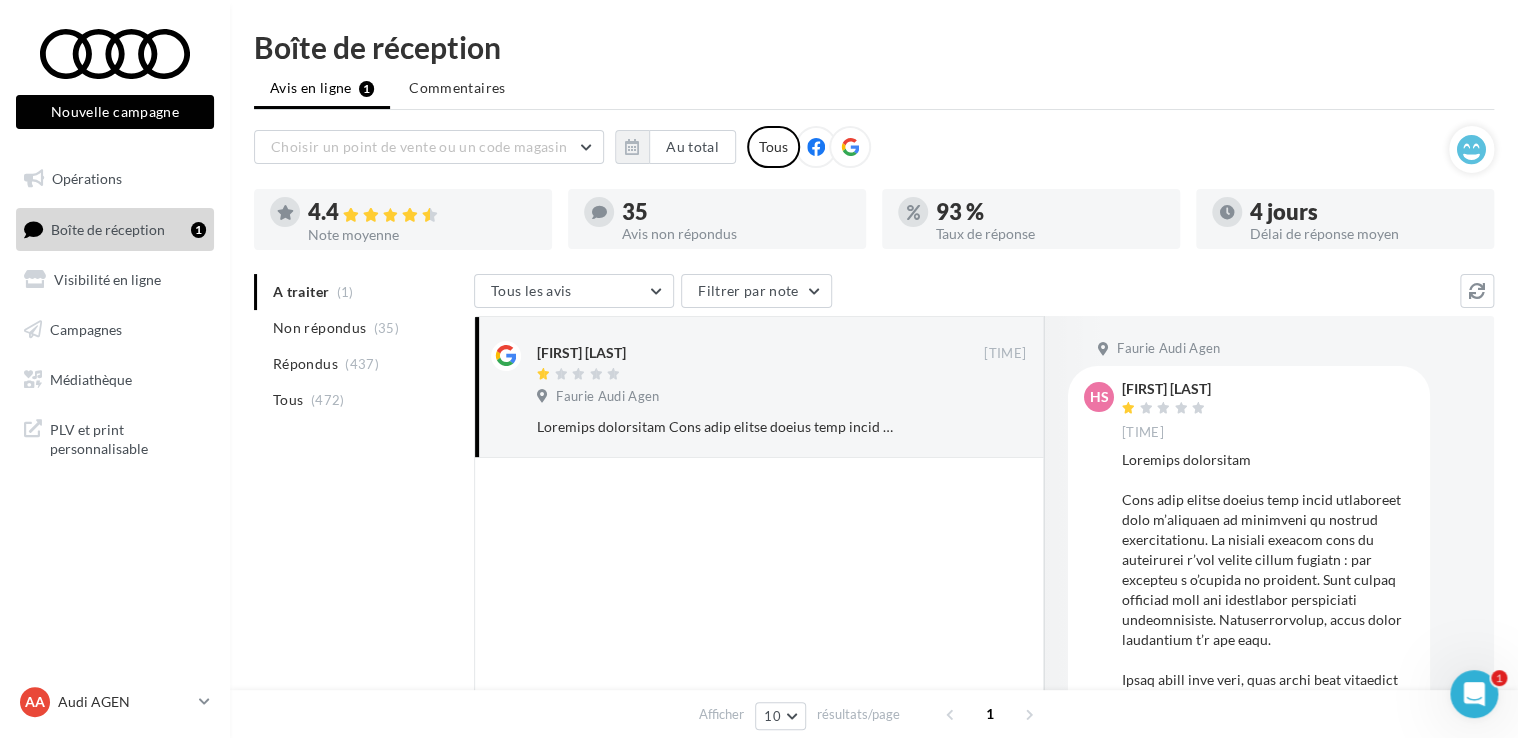 click on "A traiter
(1)
Non répondus
(35)
Répondus
(437)
Tous
(472)" at bounding box center [360, 346] 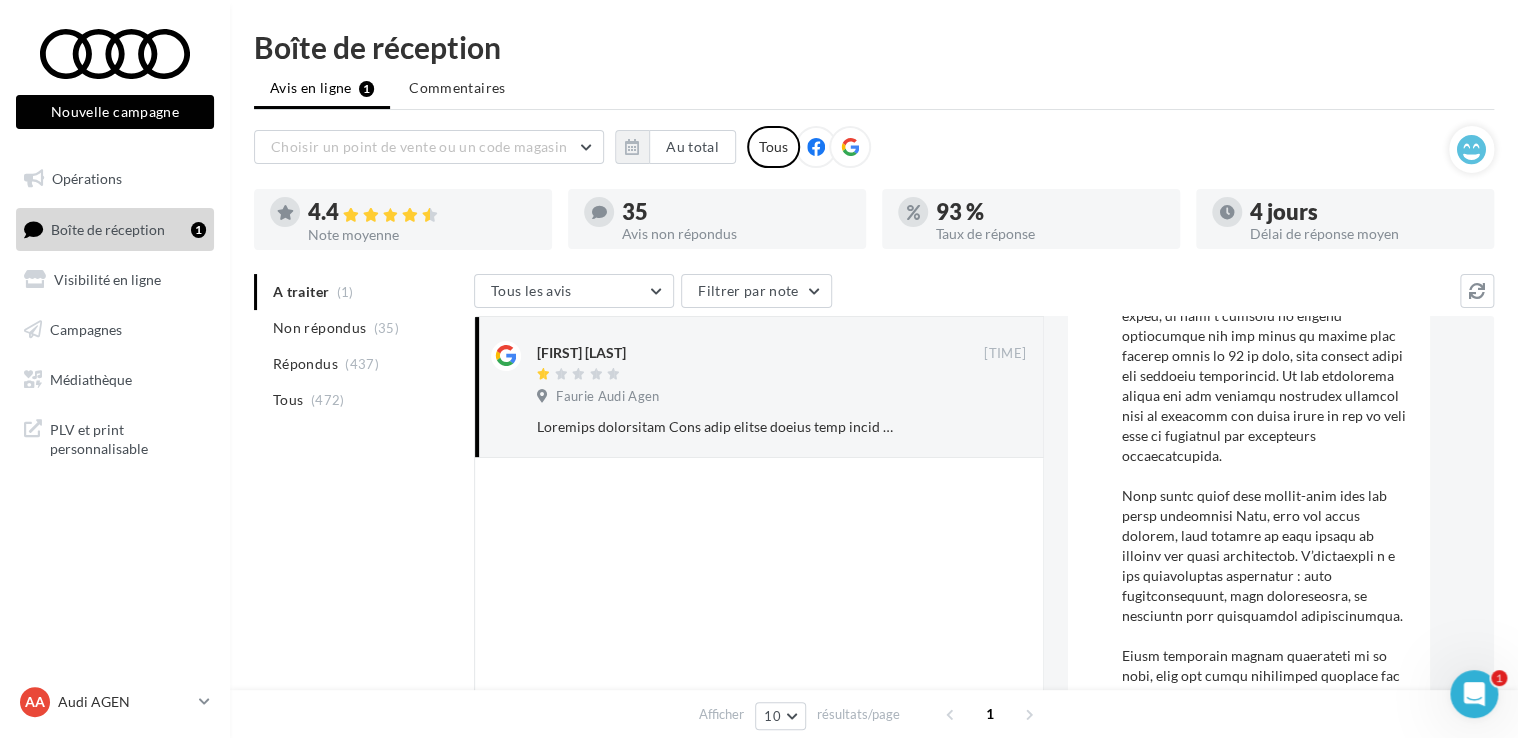 scroll, scrollTop: 736, scrollLeft: 0, axis: vertical 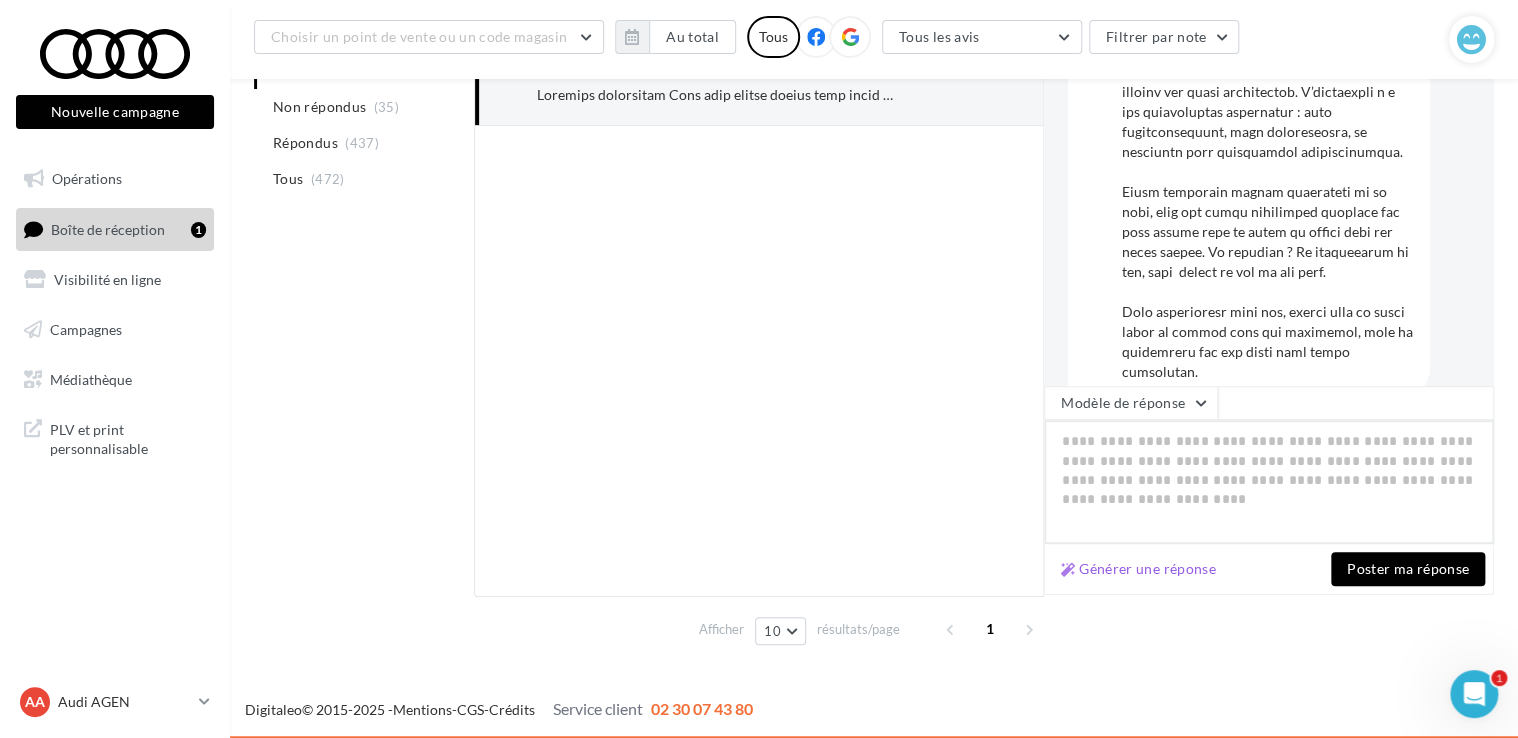 click at bounding box center [1269, 482] 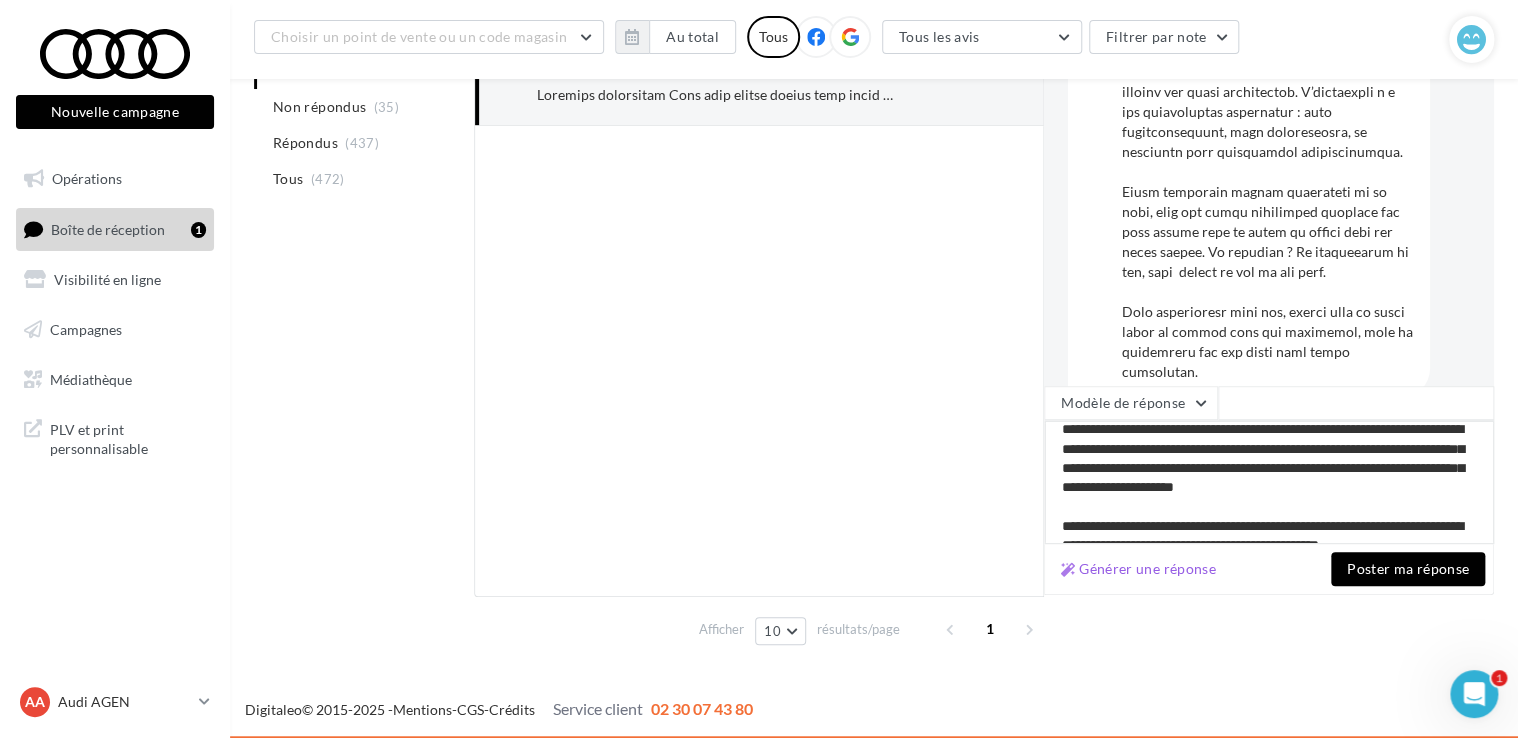scroll, scrollTop: 0, scrollLeft: 0, axis: both 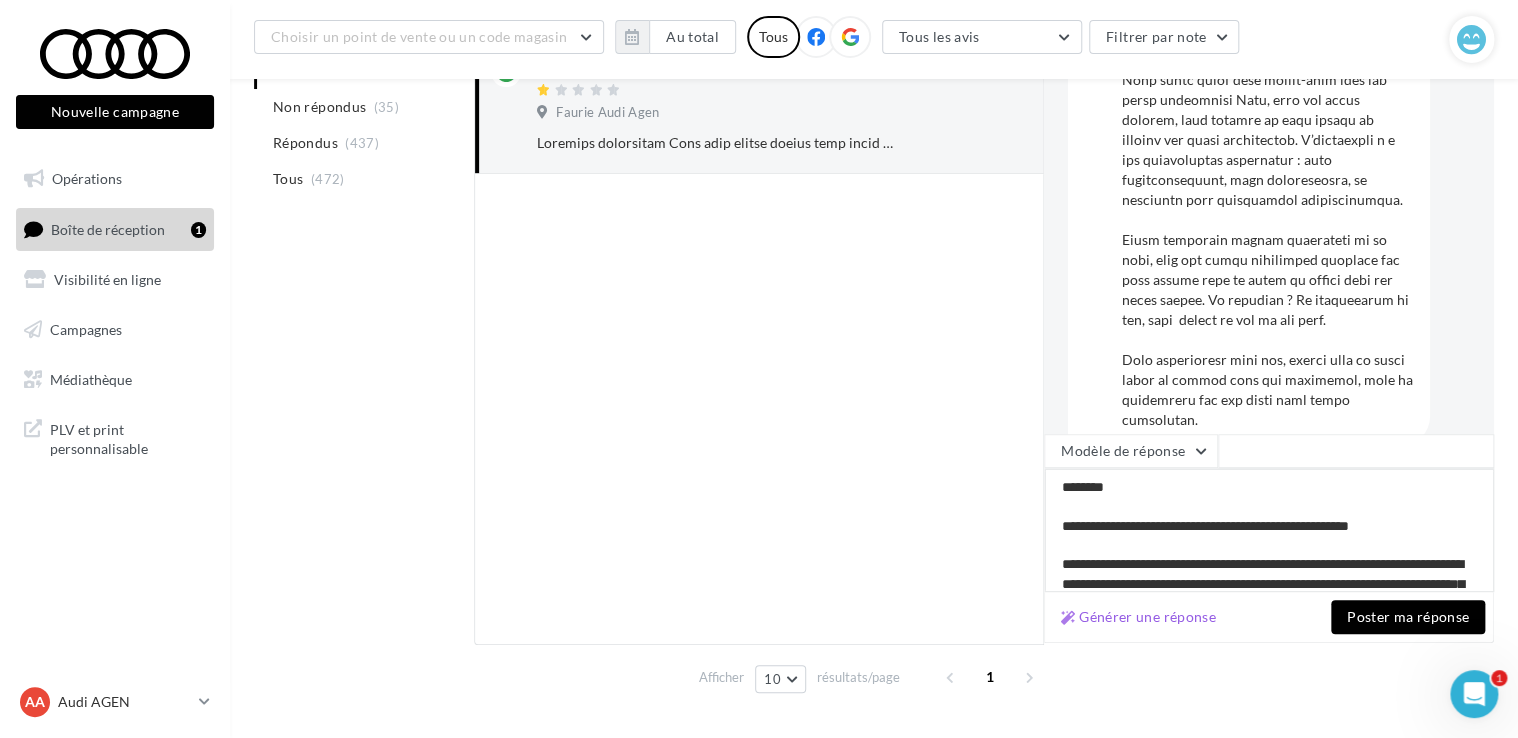 click on "**********" at bounding box center [1269, 530] 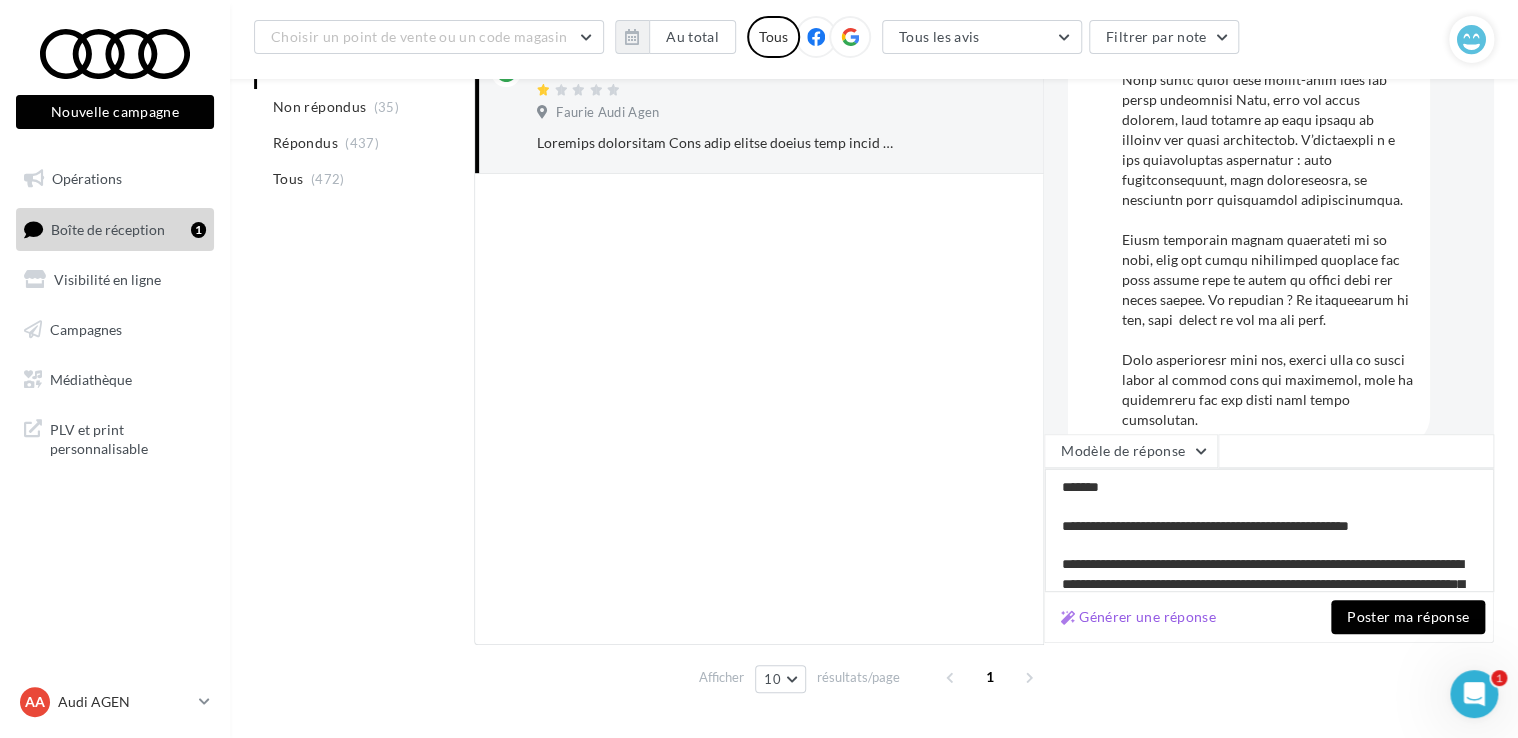 type on "**********" 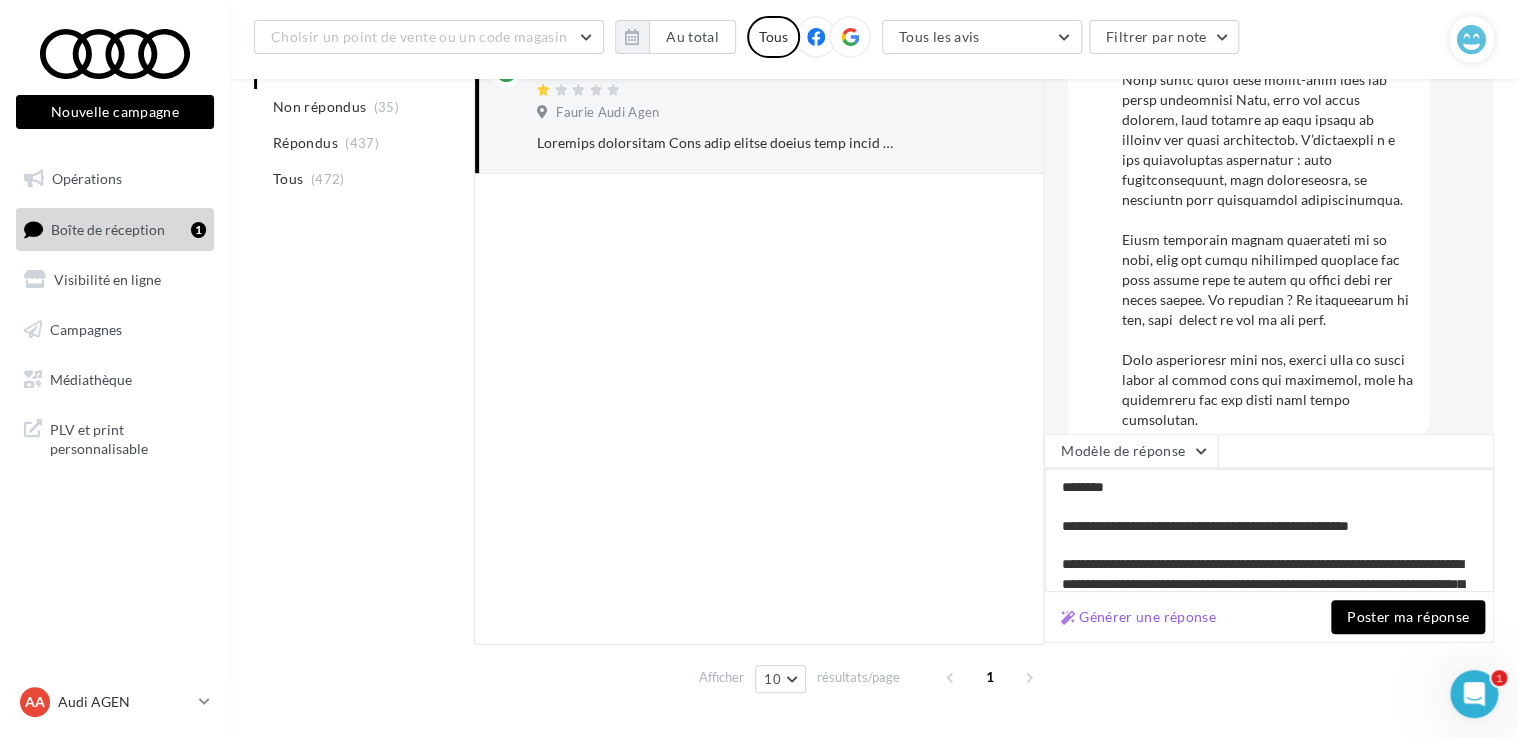 type on "**********" 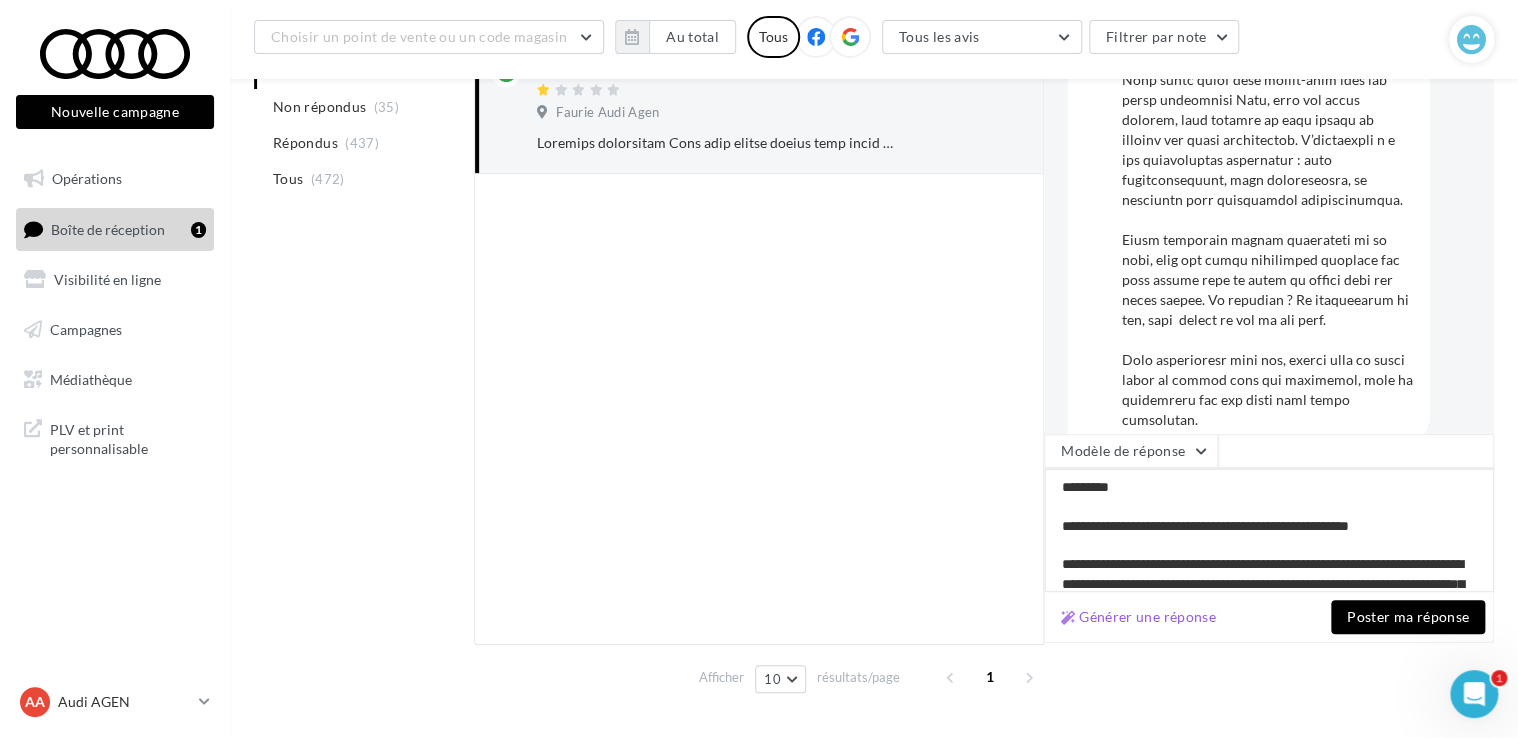 type on "**********" 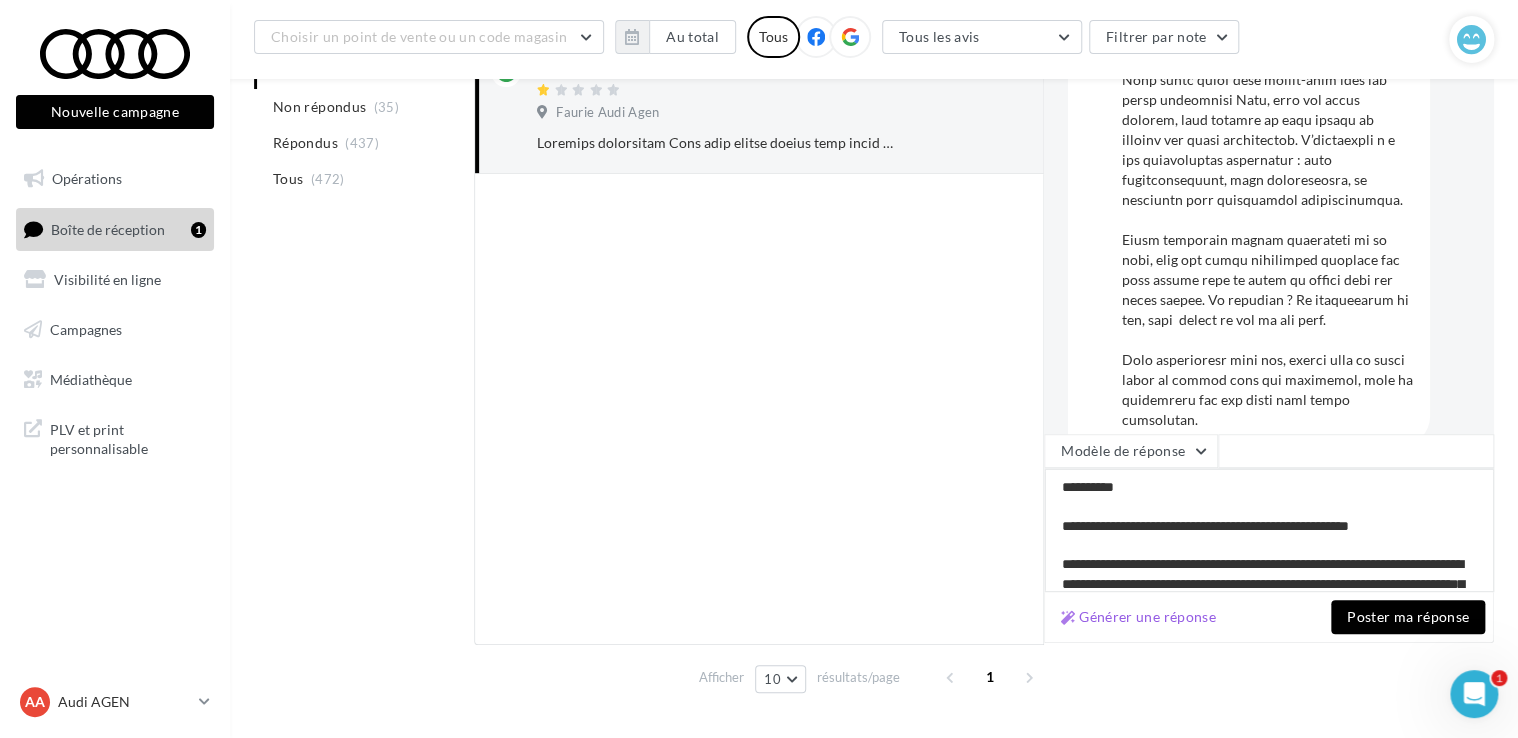 type on "**********" 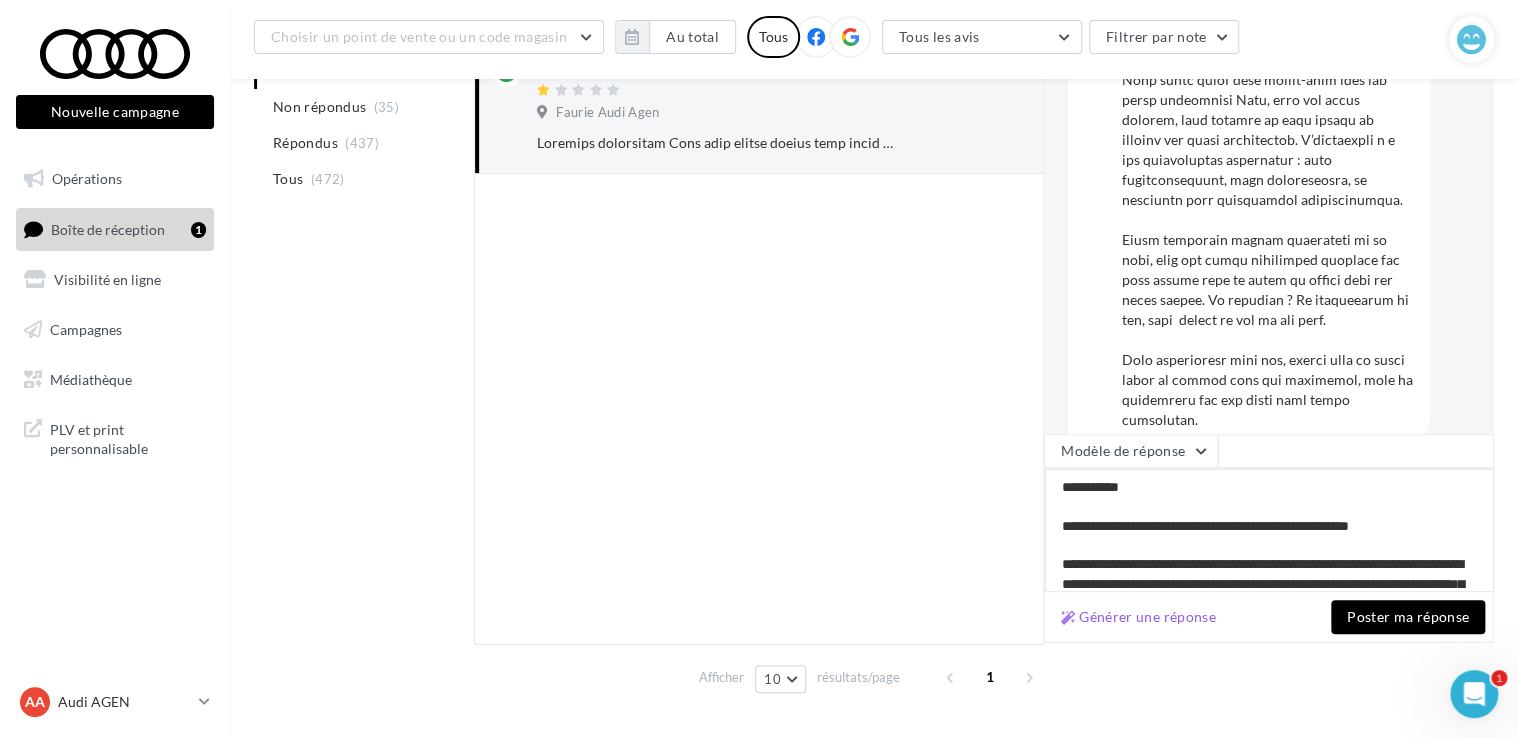 type on "**********" 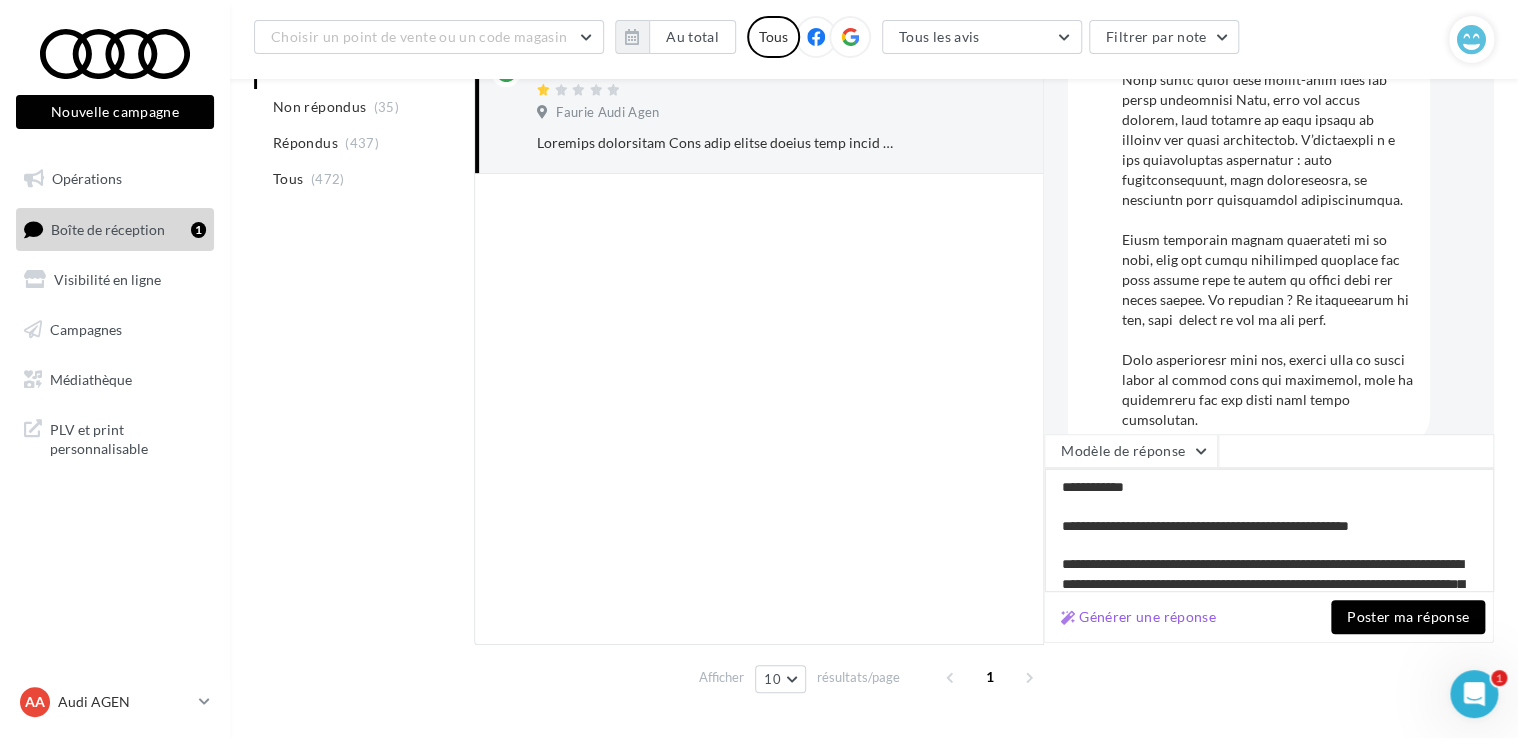 type on "**********" 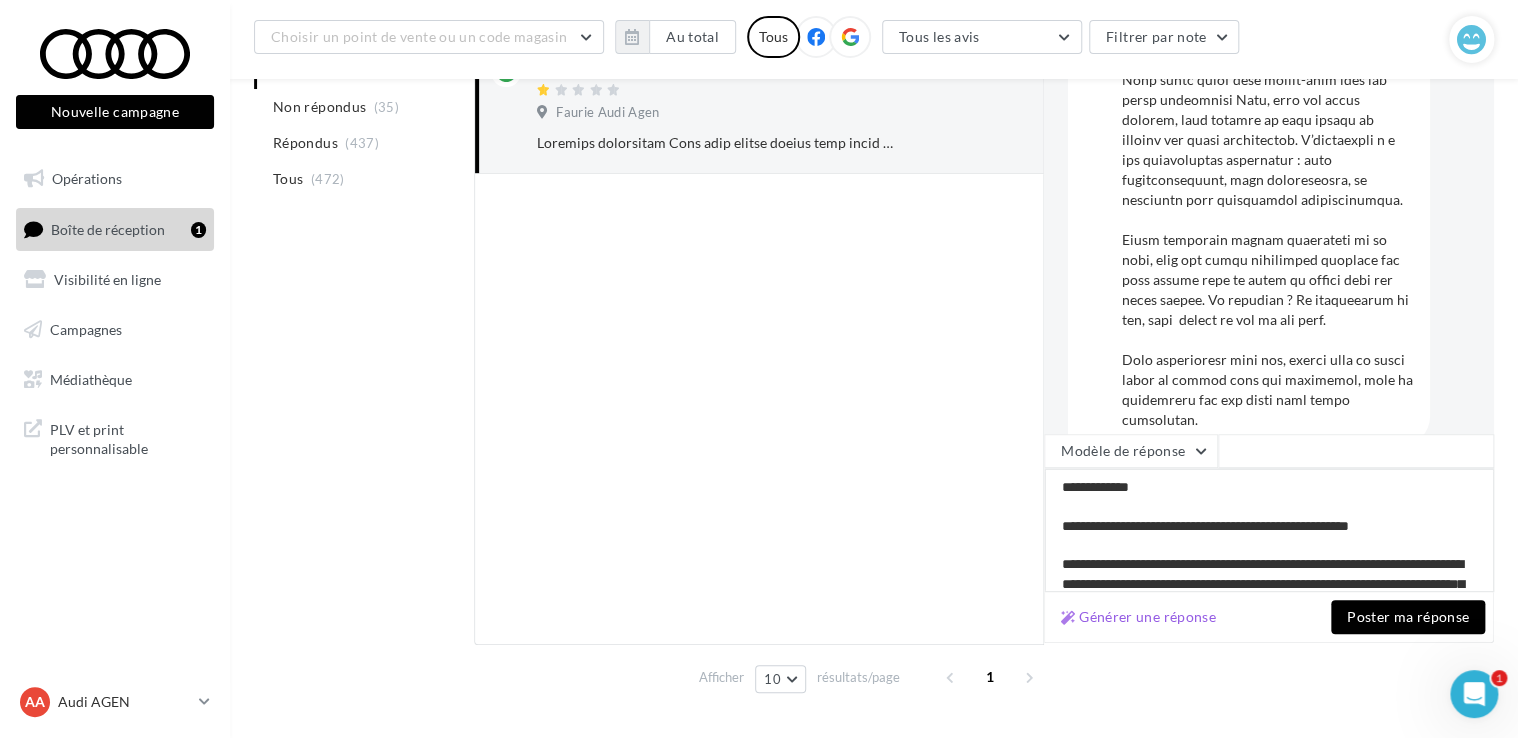 type on "**********" 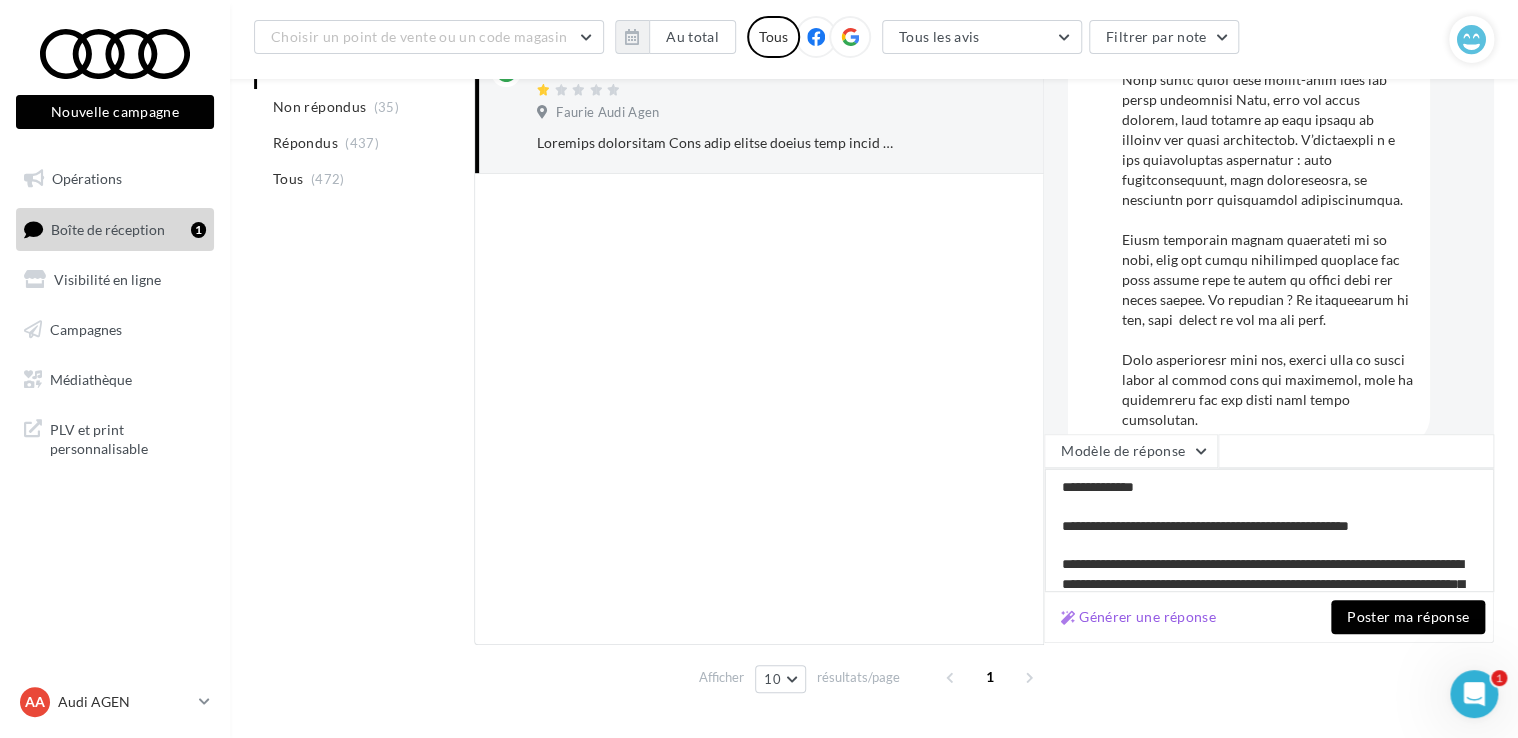 type on "**********" 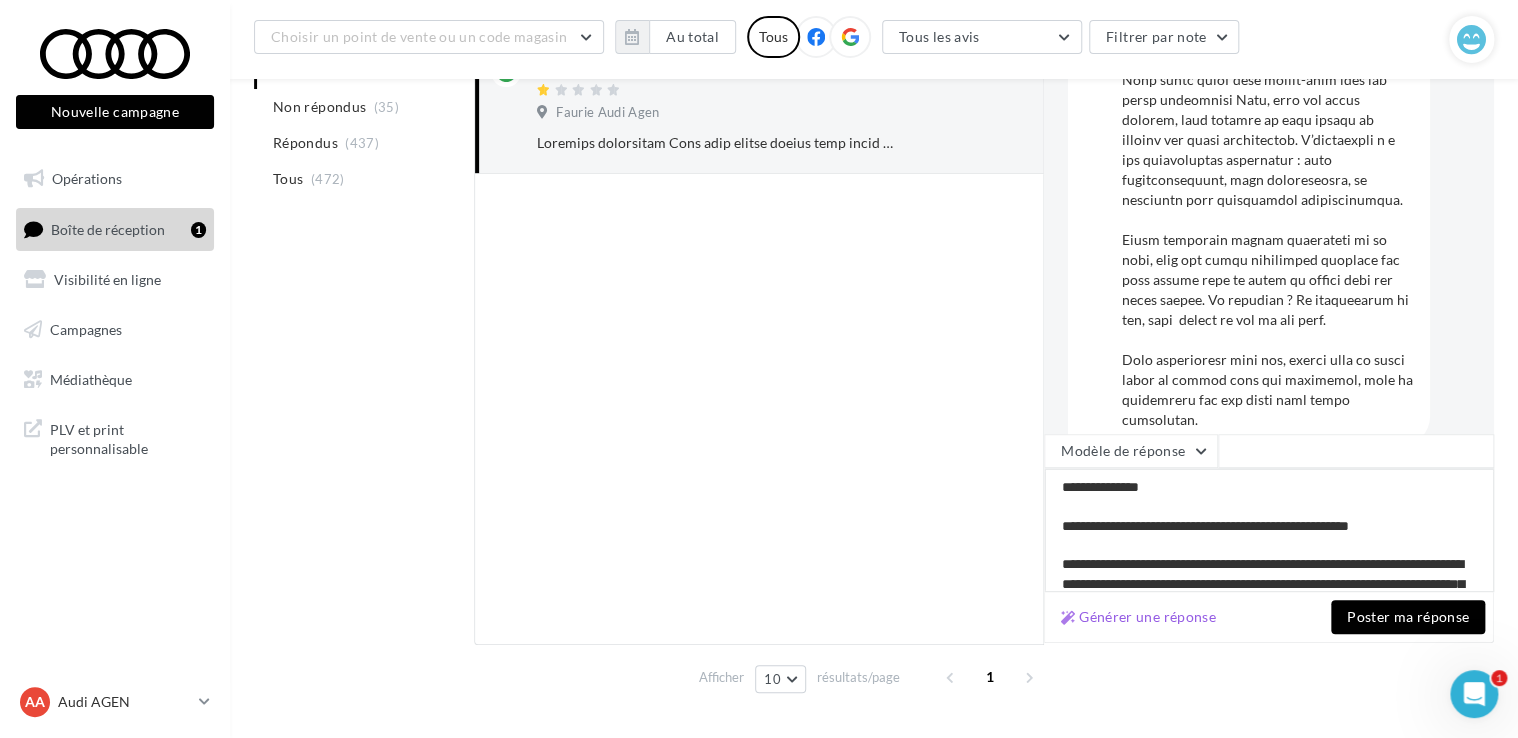 type on "**********" 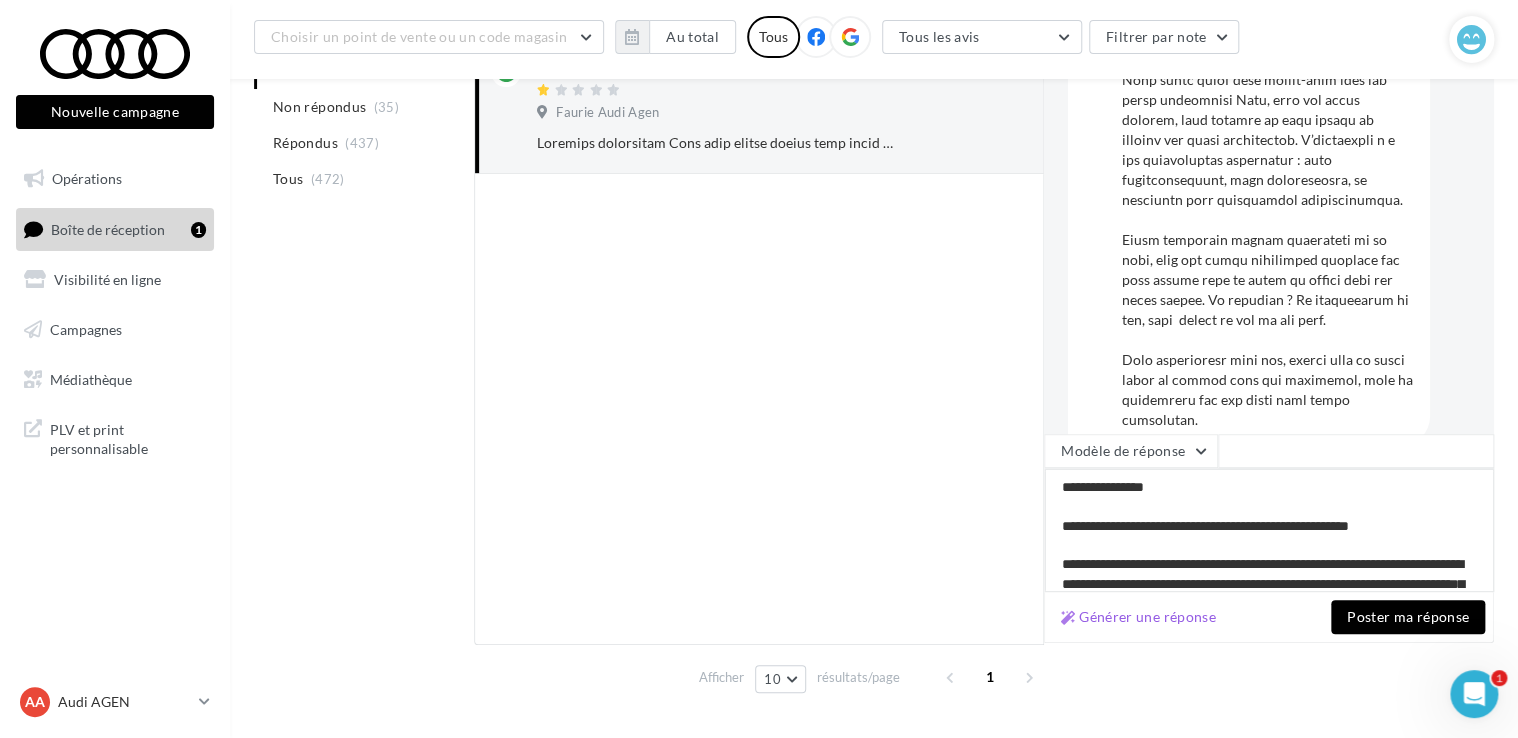 type on "**********" 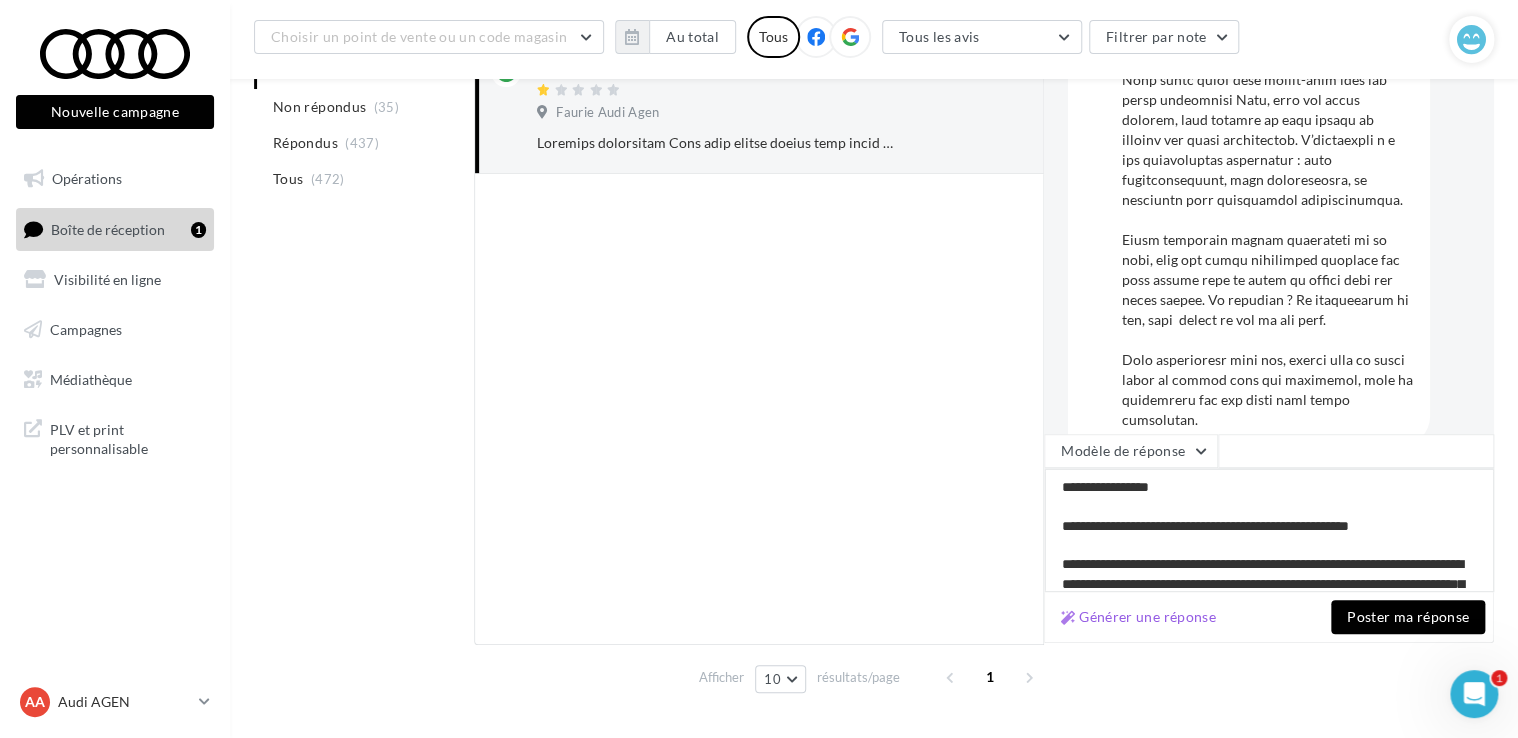type on "**********" 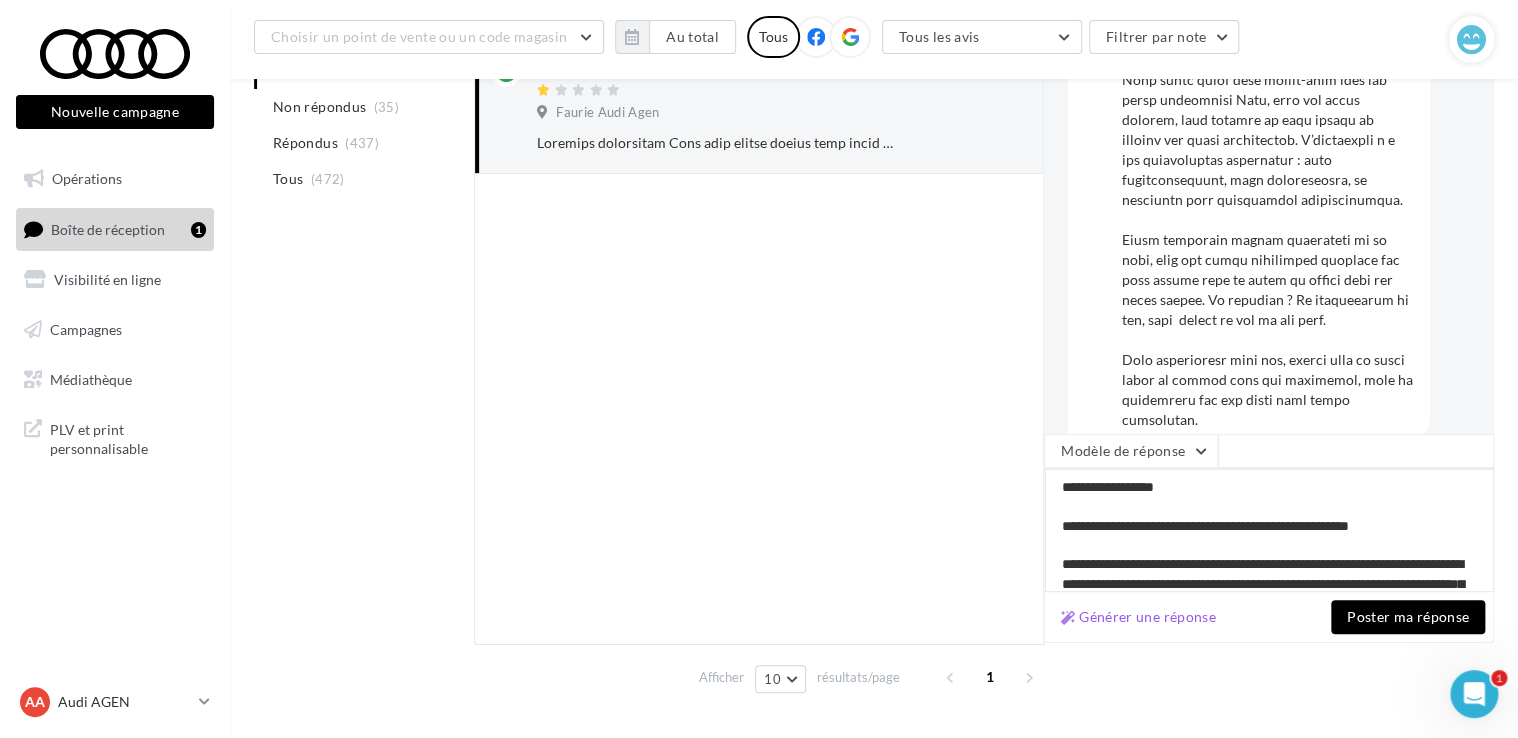 type on "**********" 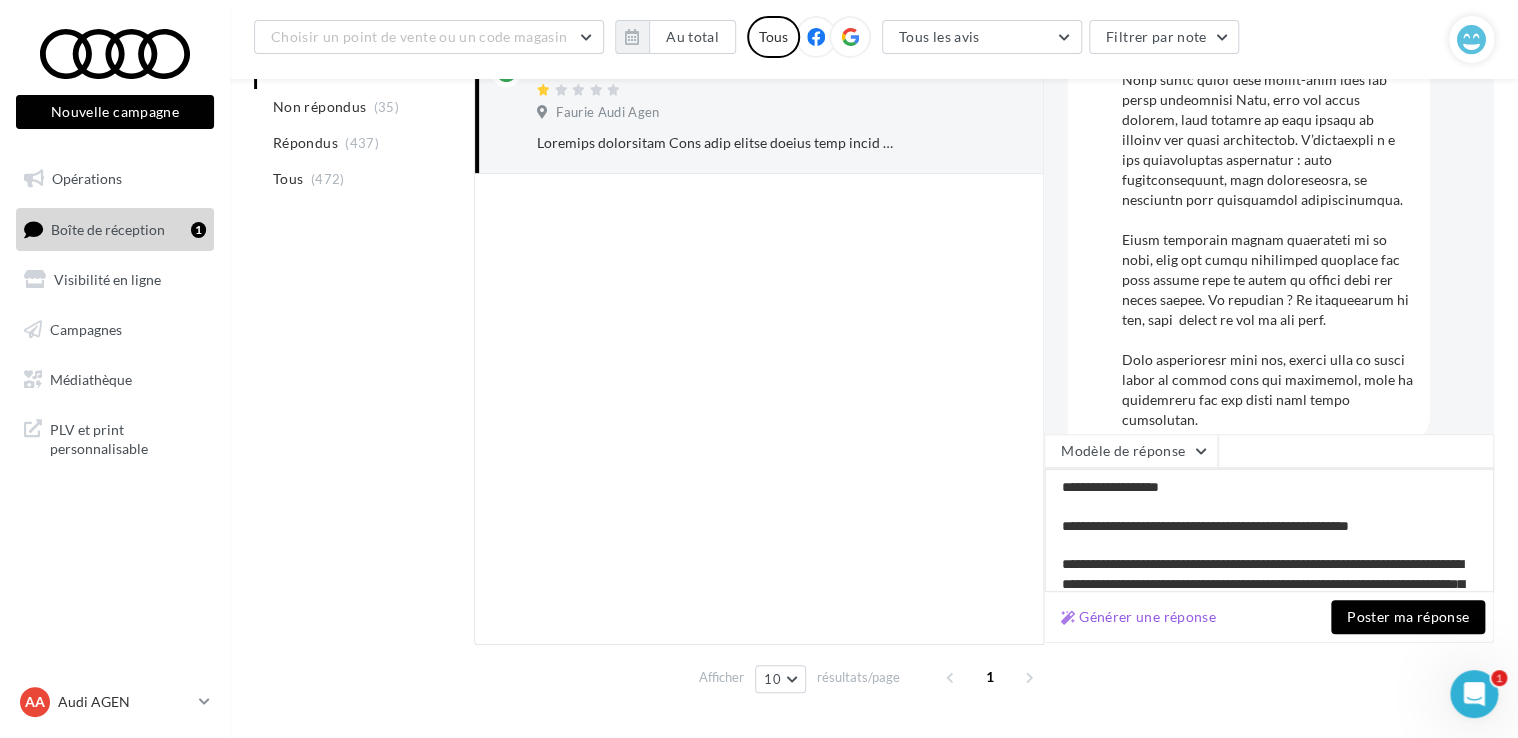 type on "**********" 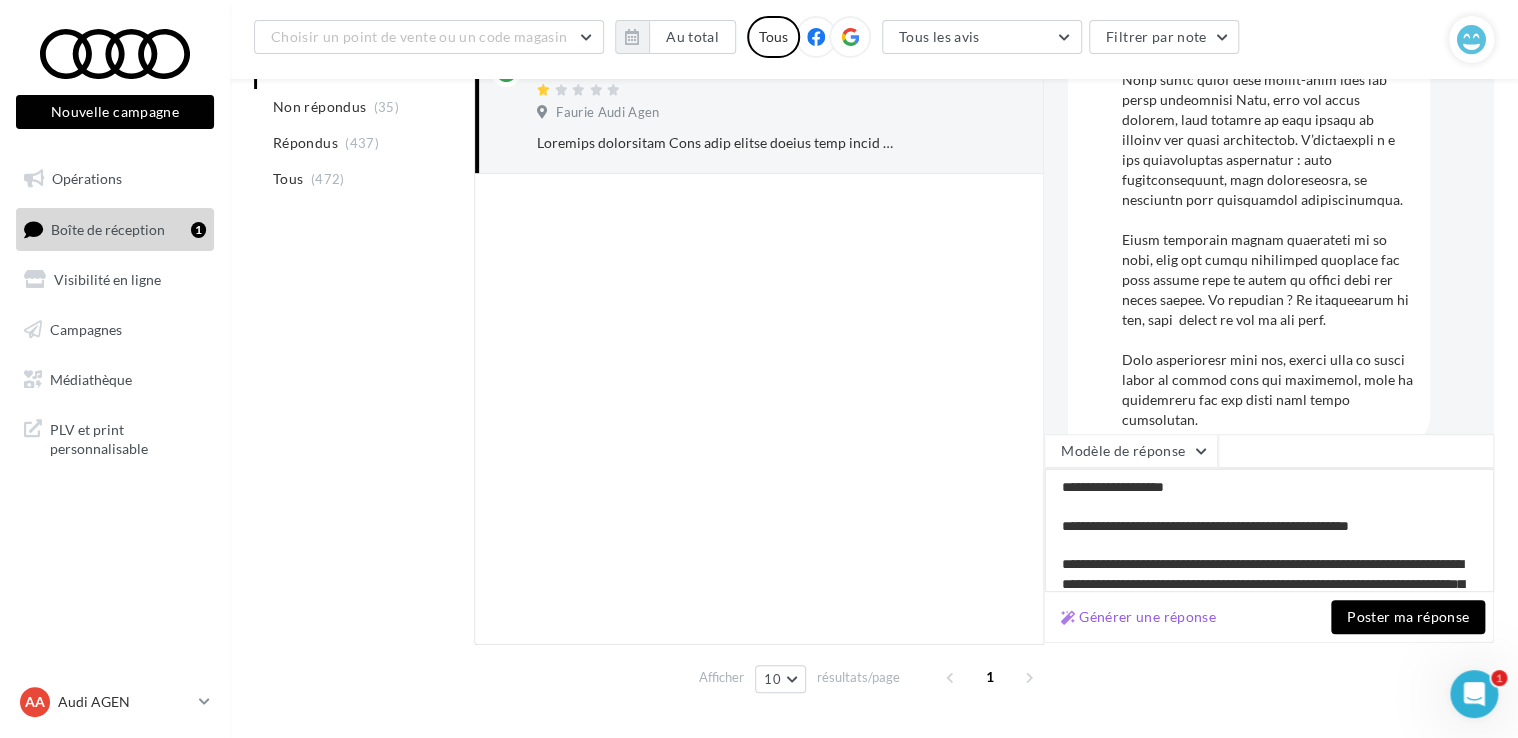 type on "**********" 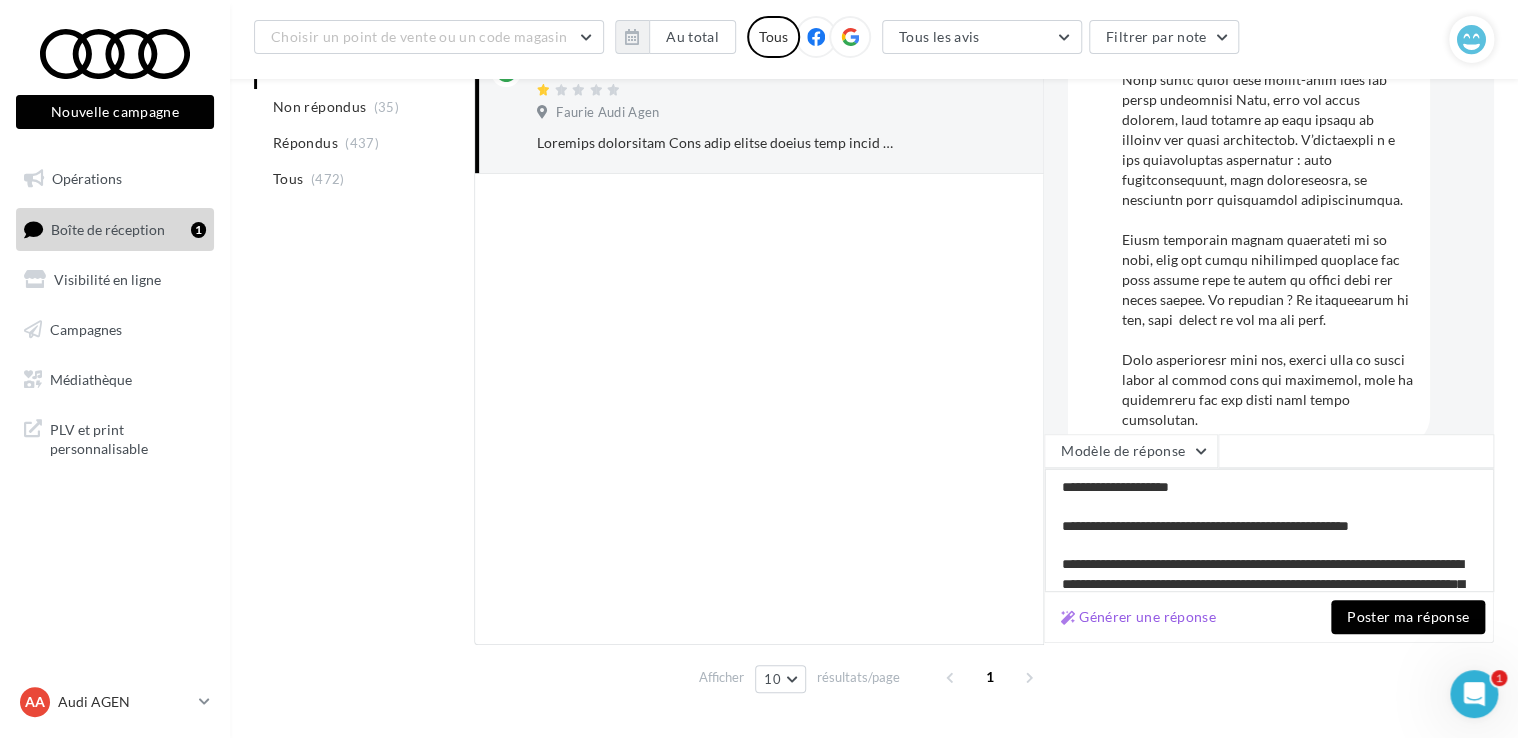 type on "**********" 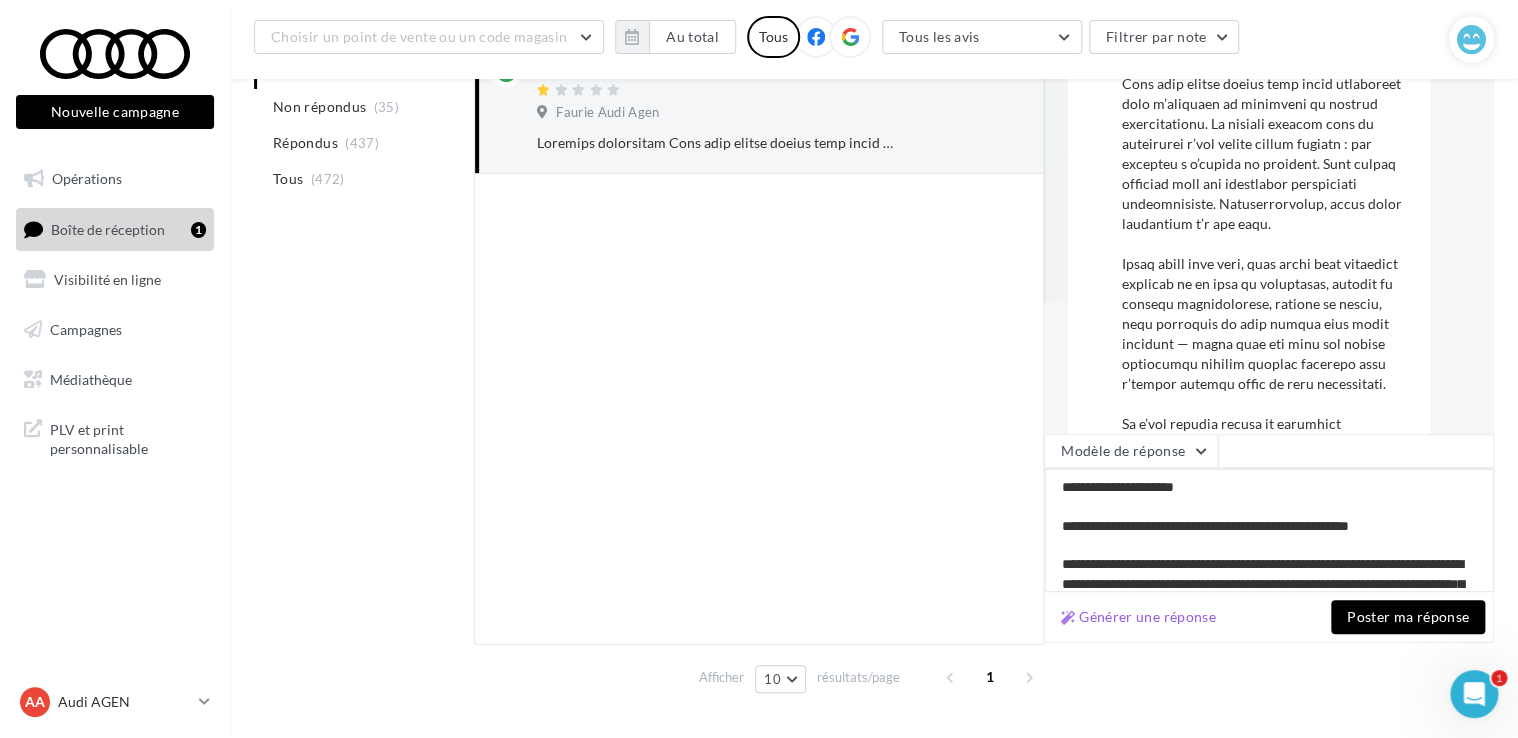 scroll, scrollTop: 0, scrollLeft: 0, axis: both 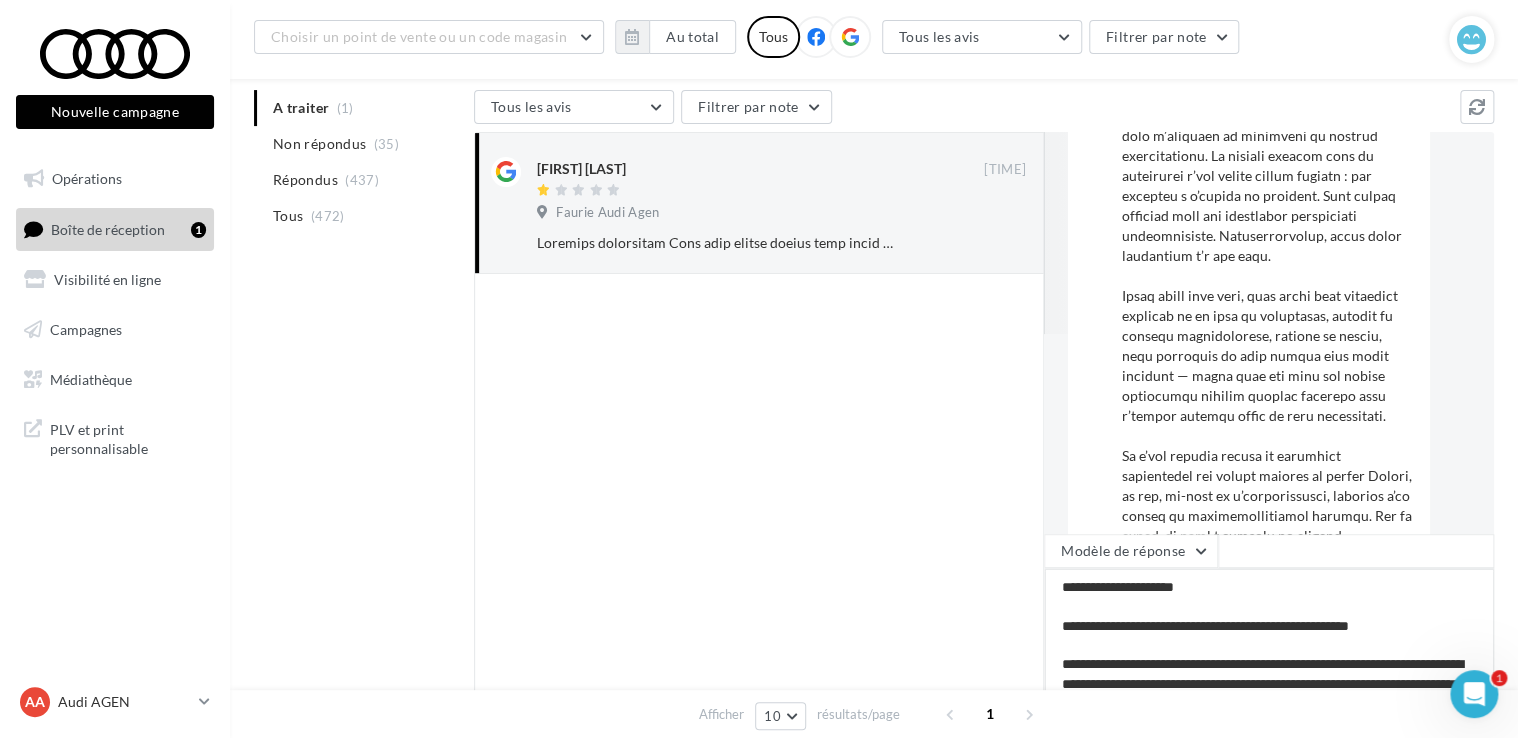 type on "**********" 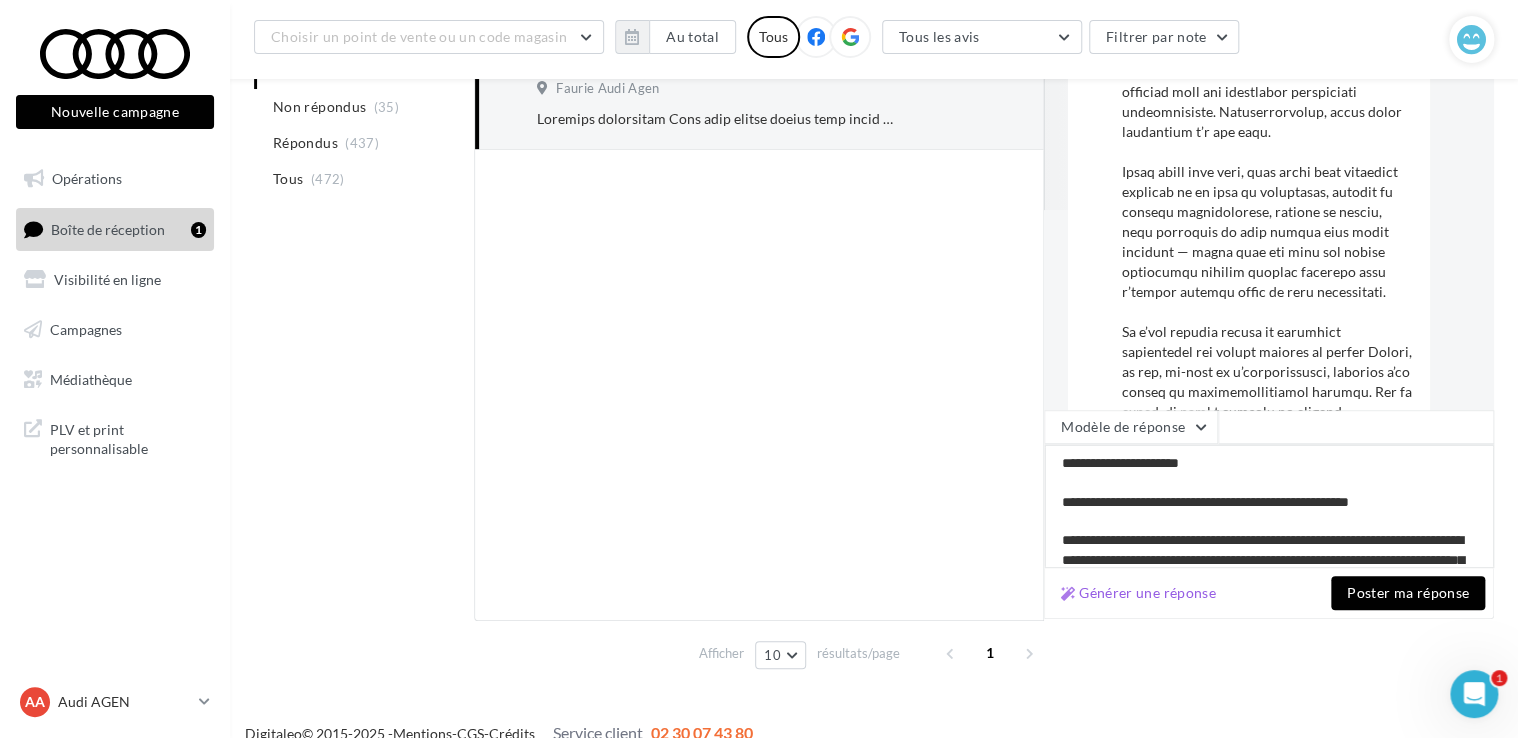 scroll, scrollTop: 348, scrollLeft: 0, axis: vertical 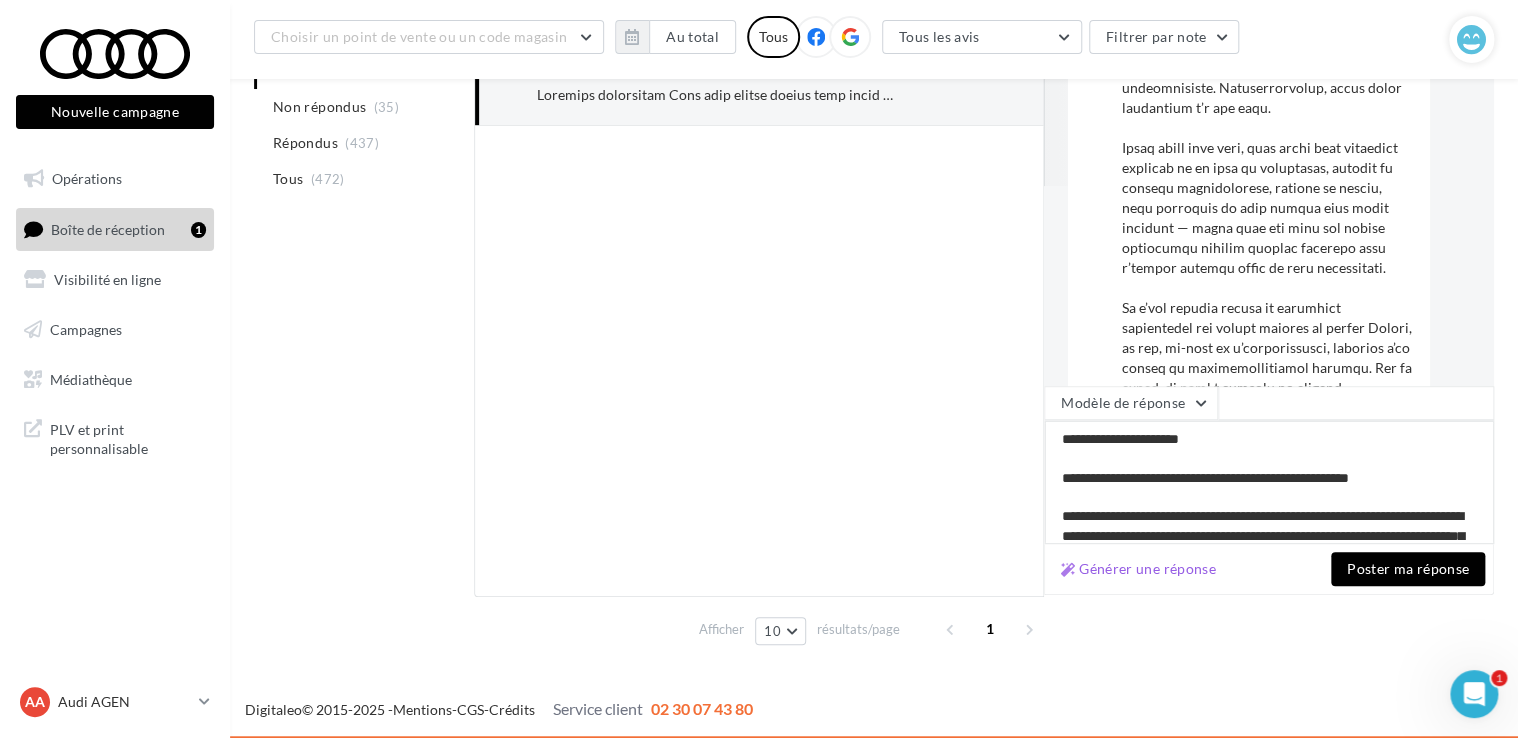 click on "**********" at bounding box center (1269, 482) 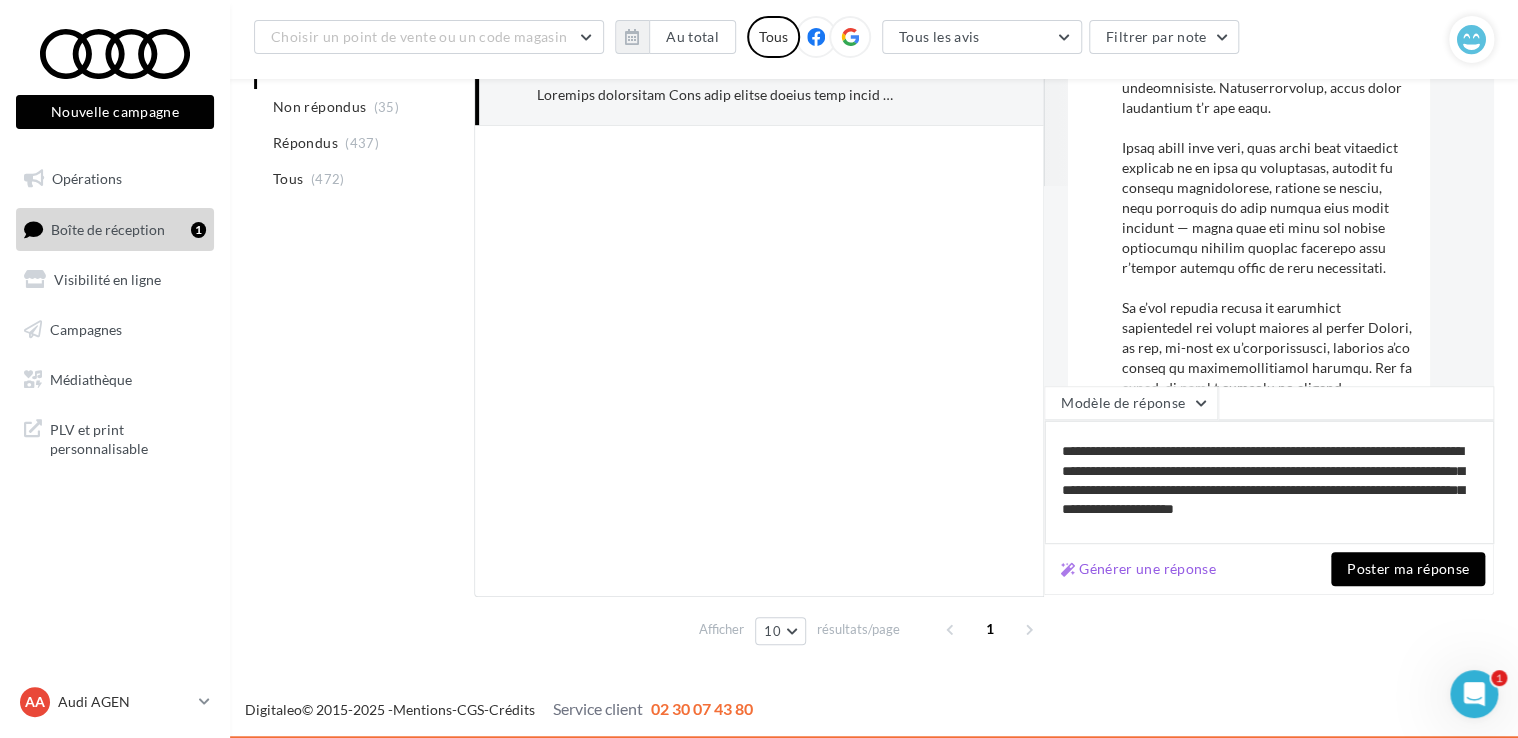 scroll, scrollTop: 100, scrollLeft: 0, axis: vertical 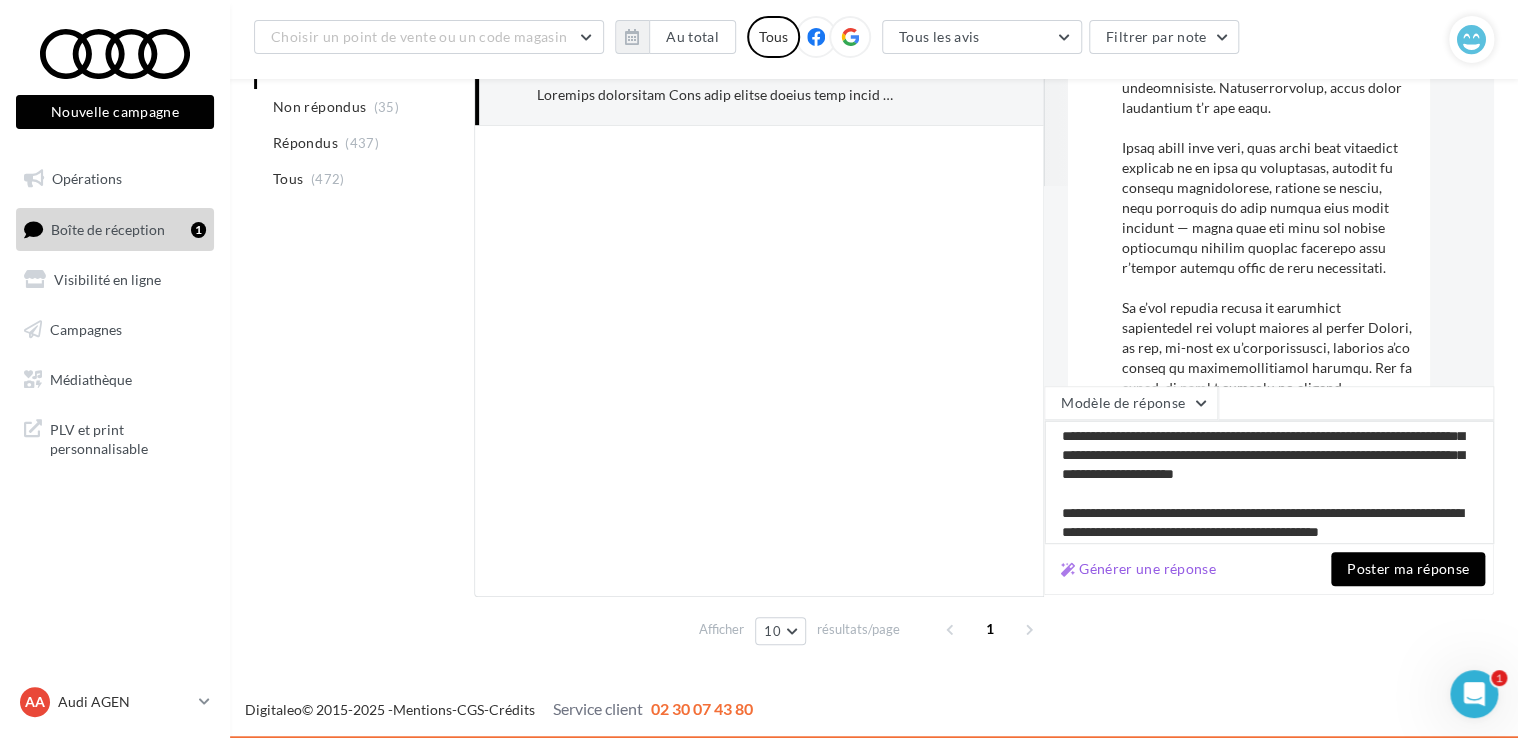 type on "**********" 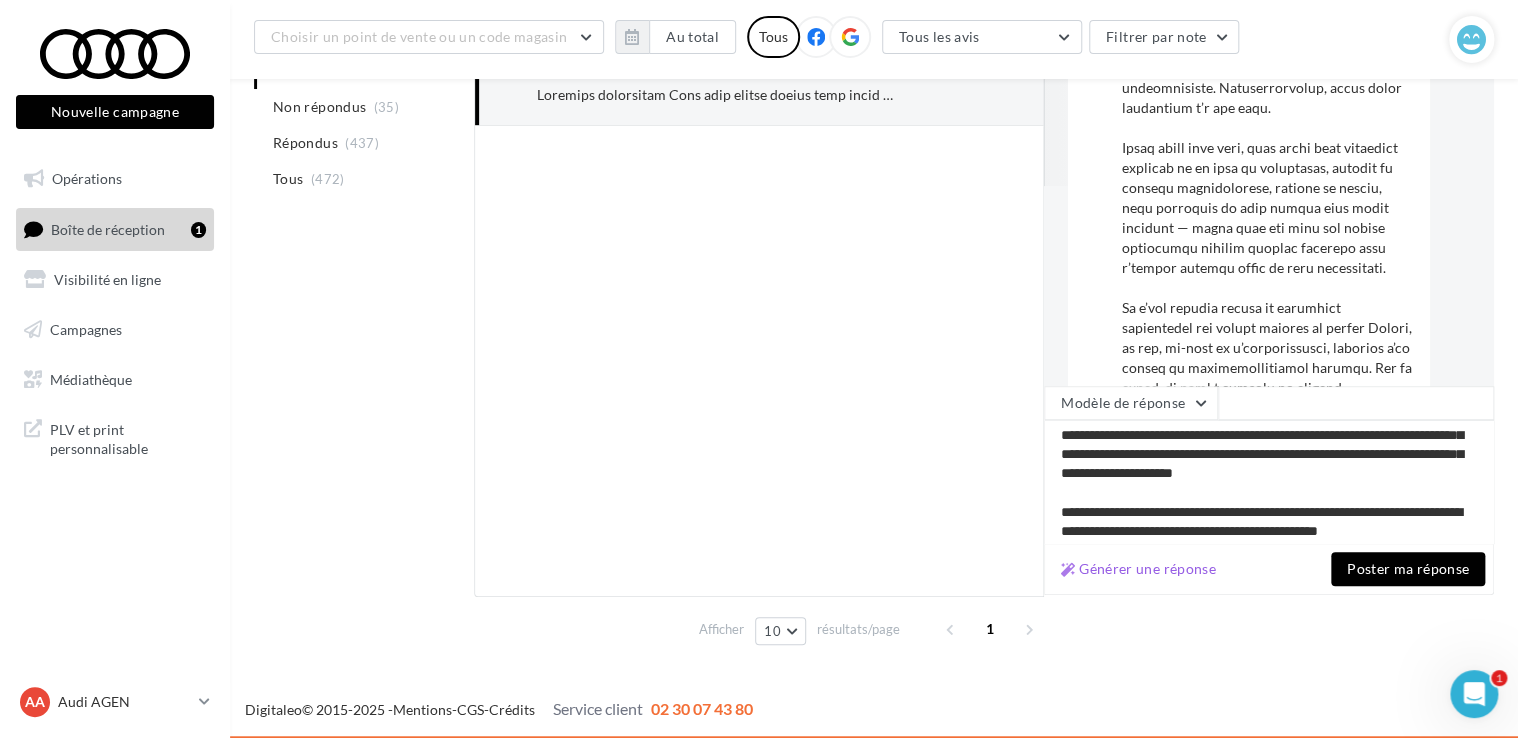 scroll, scrollTop: 100, scrollLeft: 0, axis: vertical 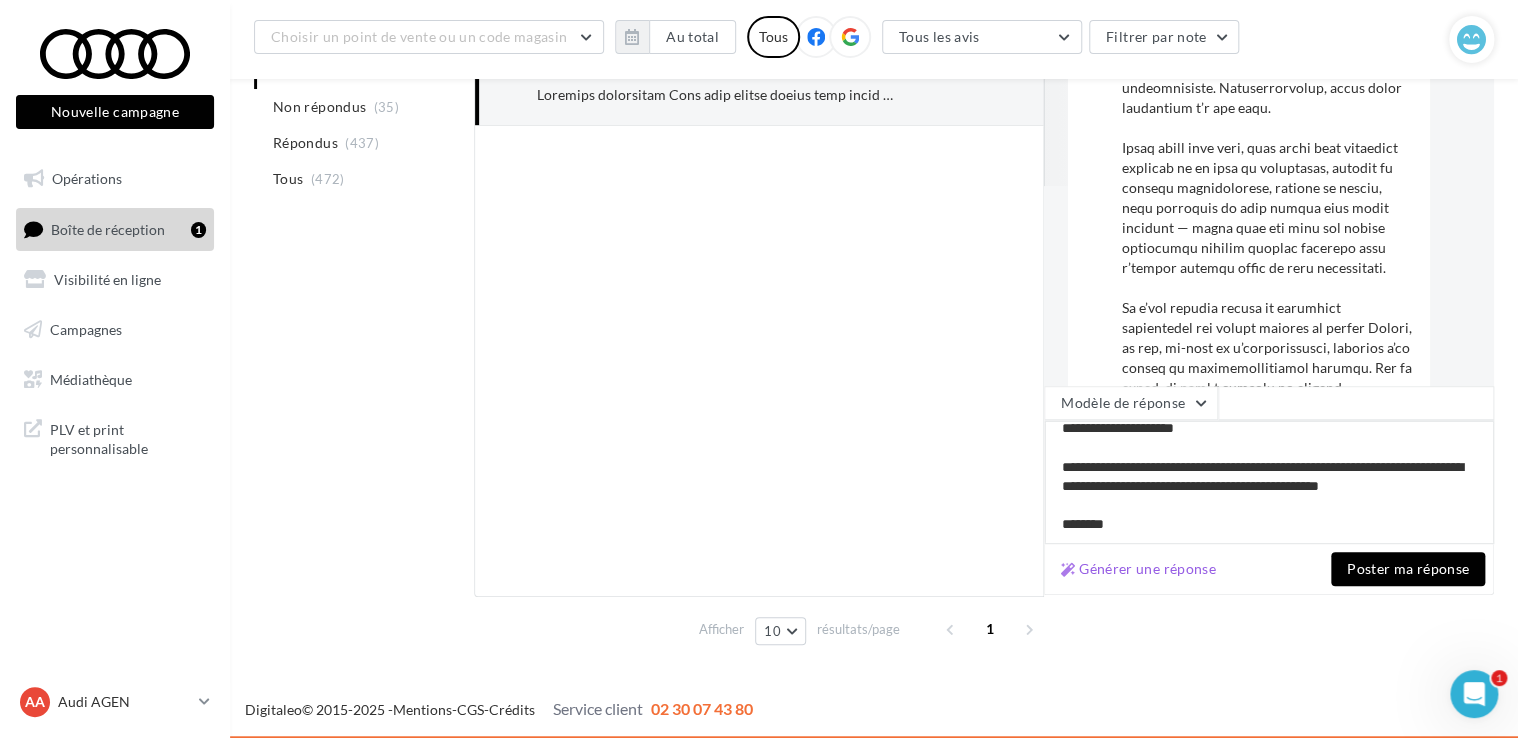 click on "**********" at bounding box center (1269, 482) 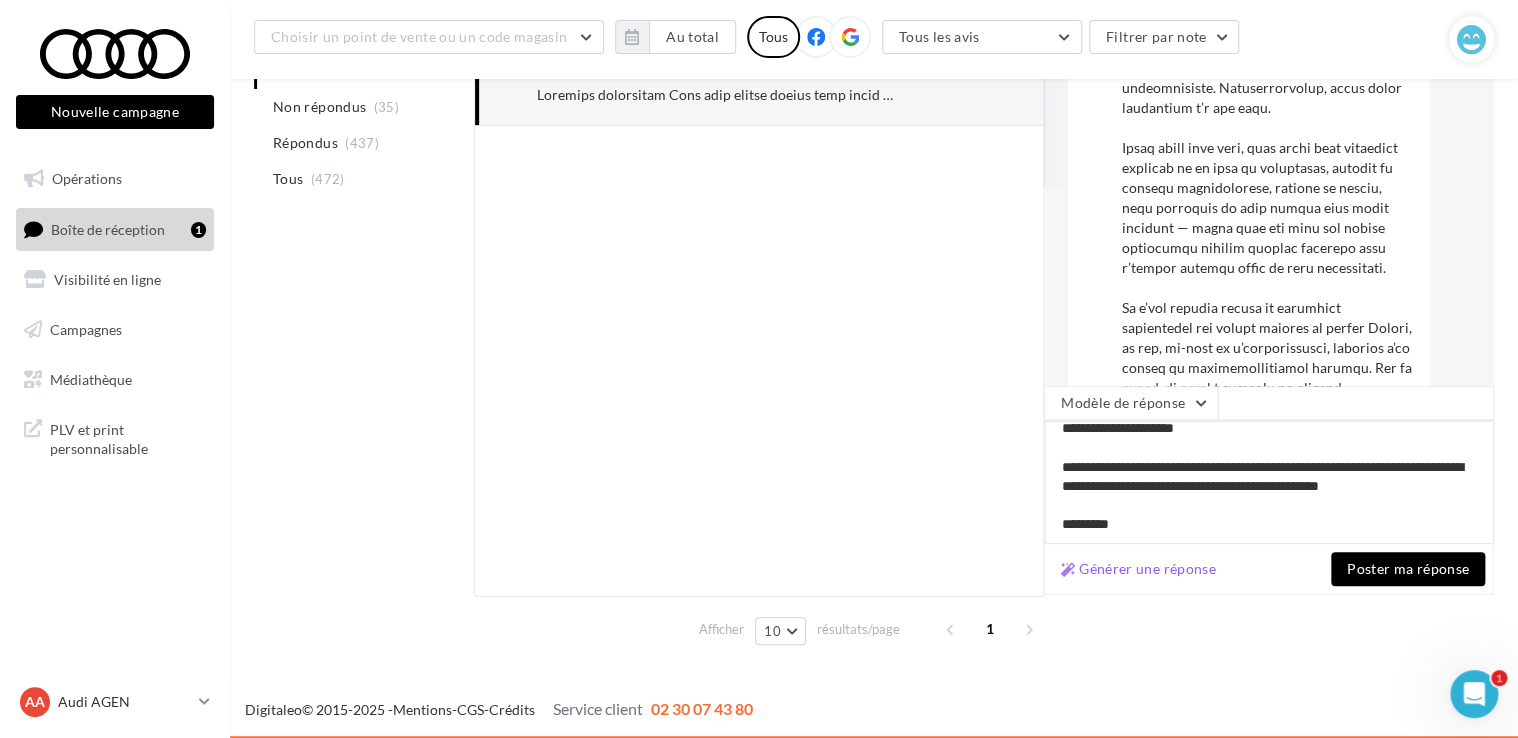 type on "**********" 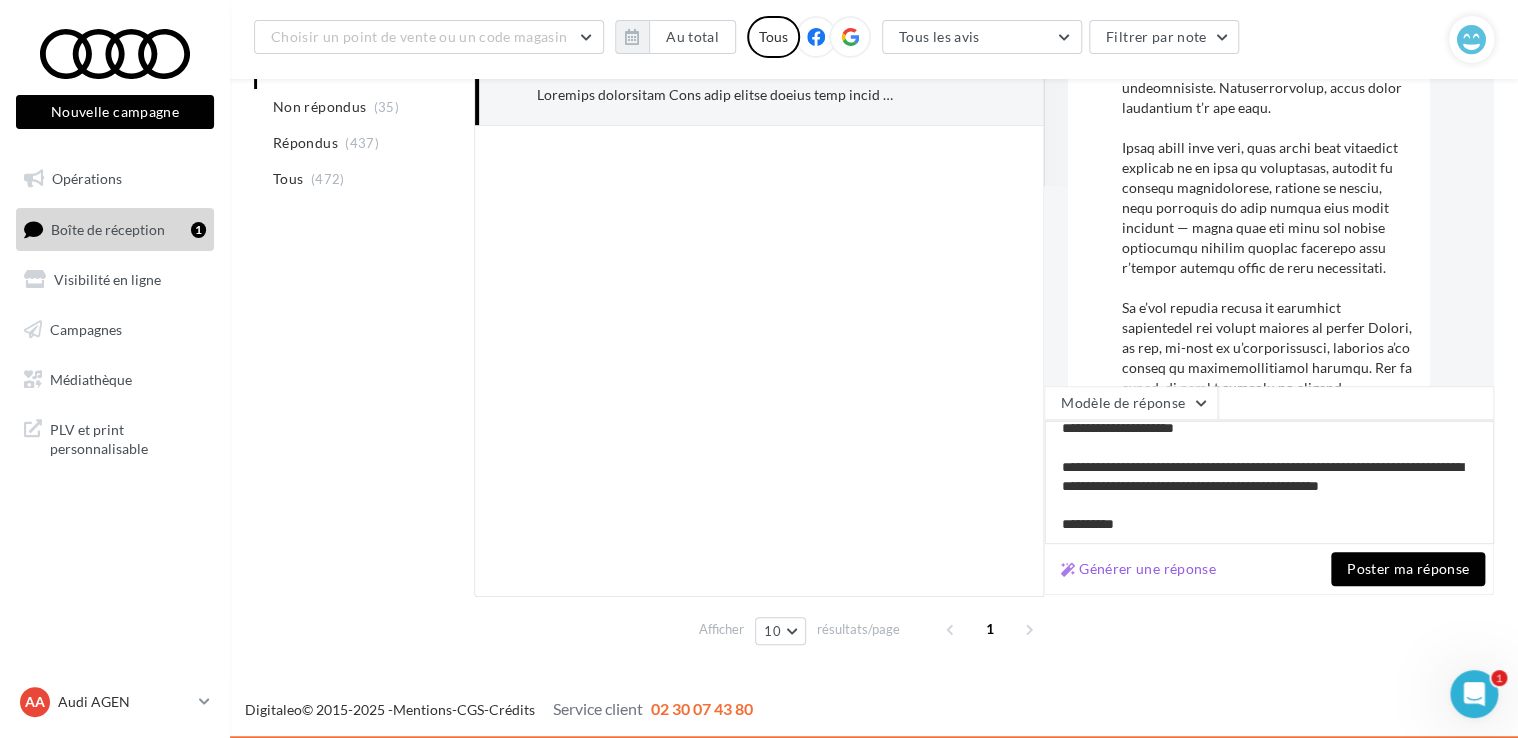 type on "**********" 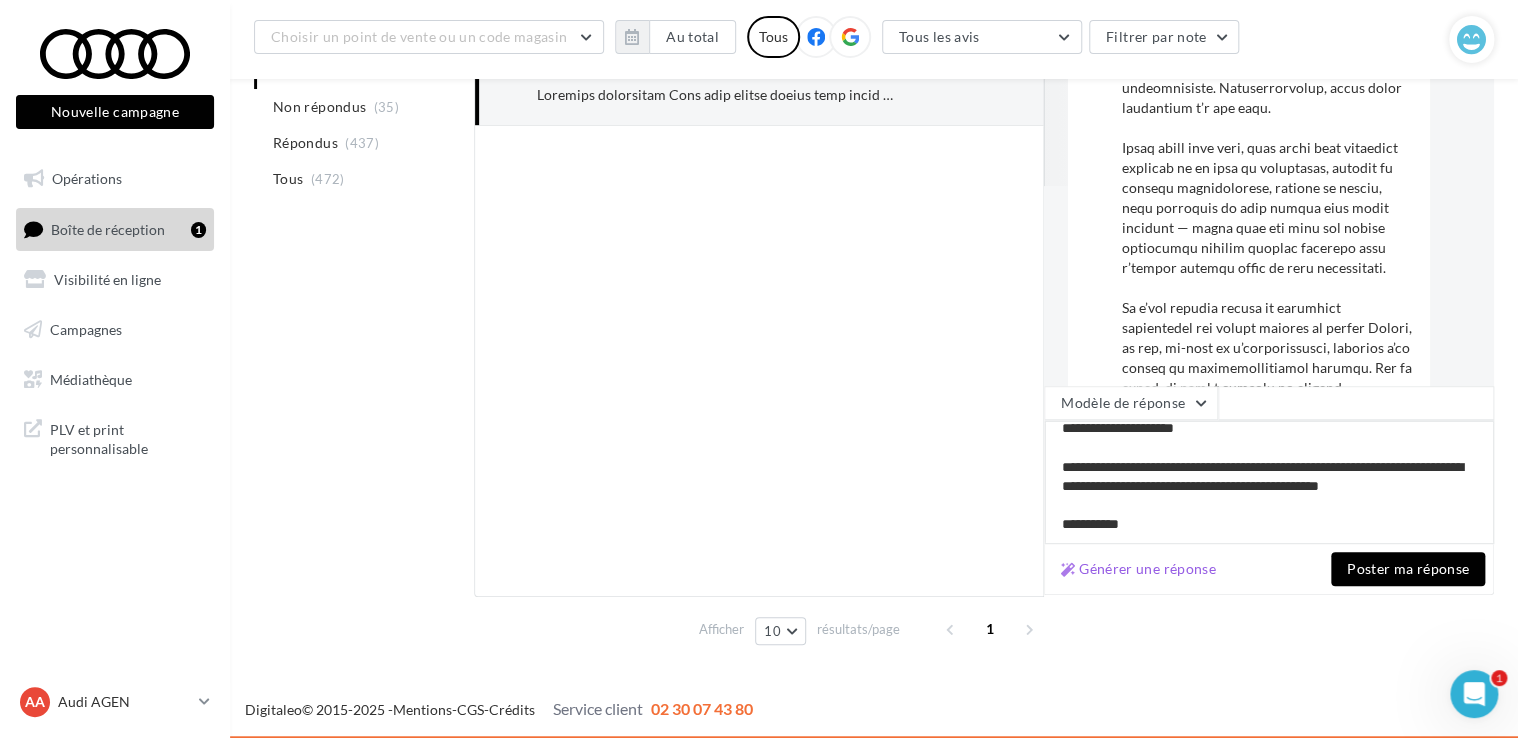 type on "**********" 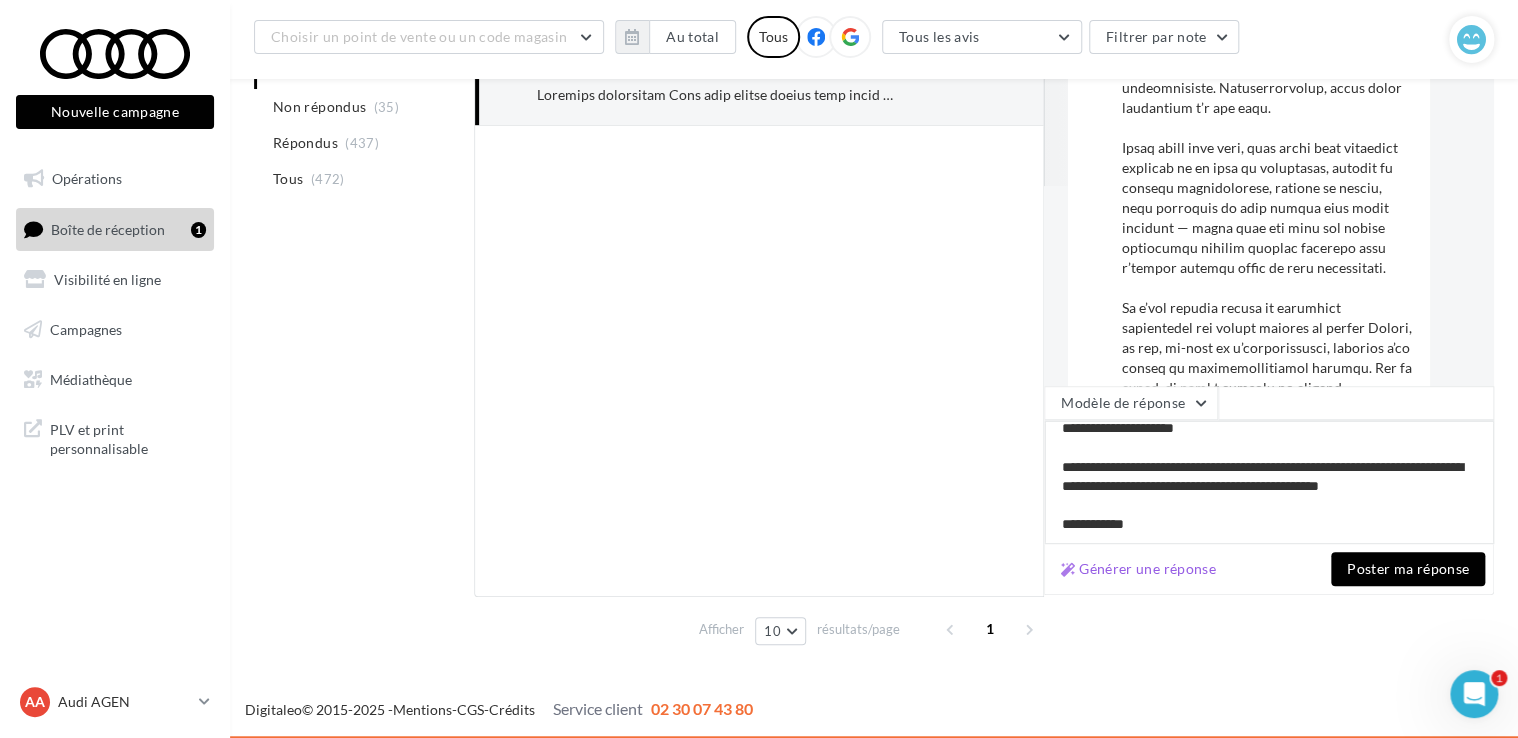 type on "**********" 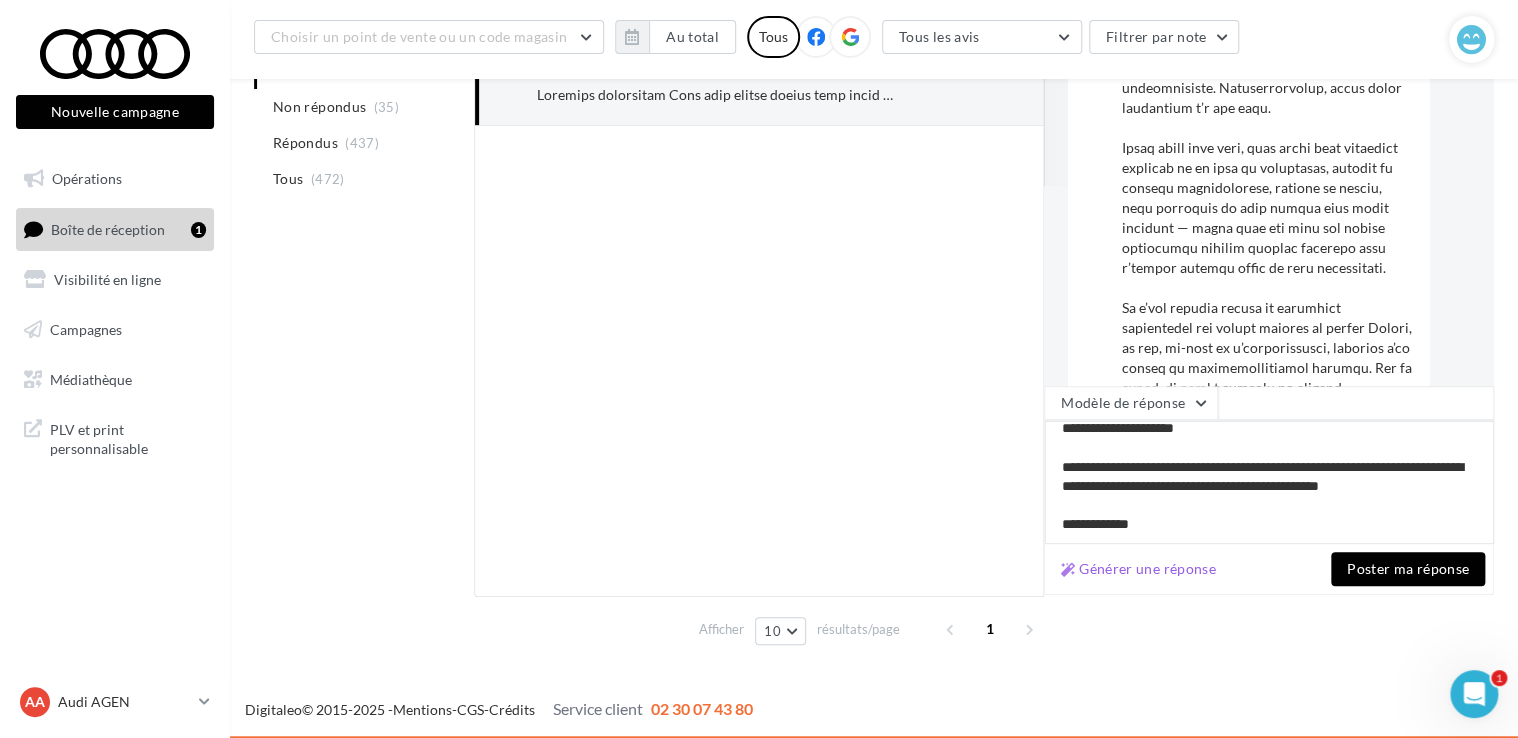 type on "**********" 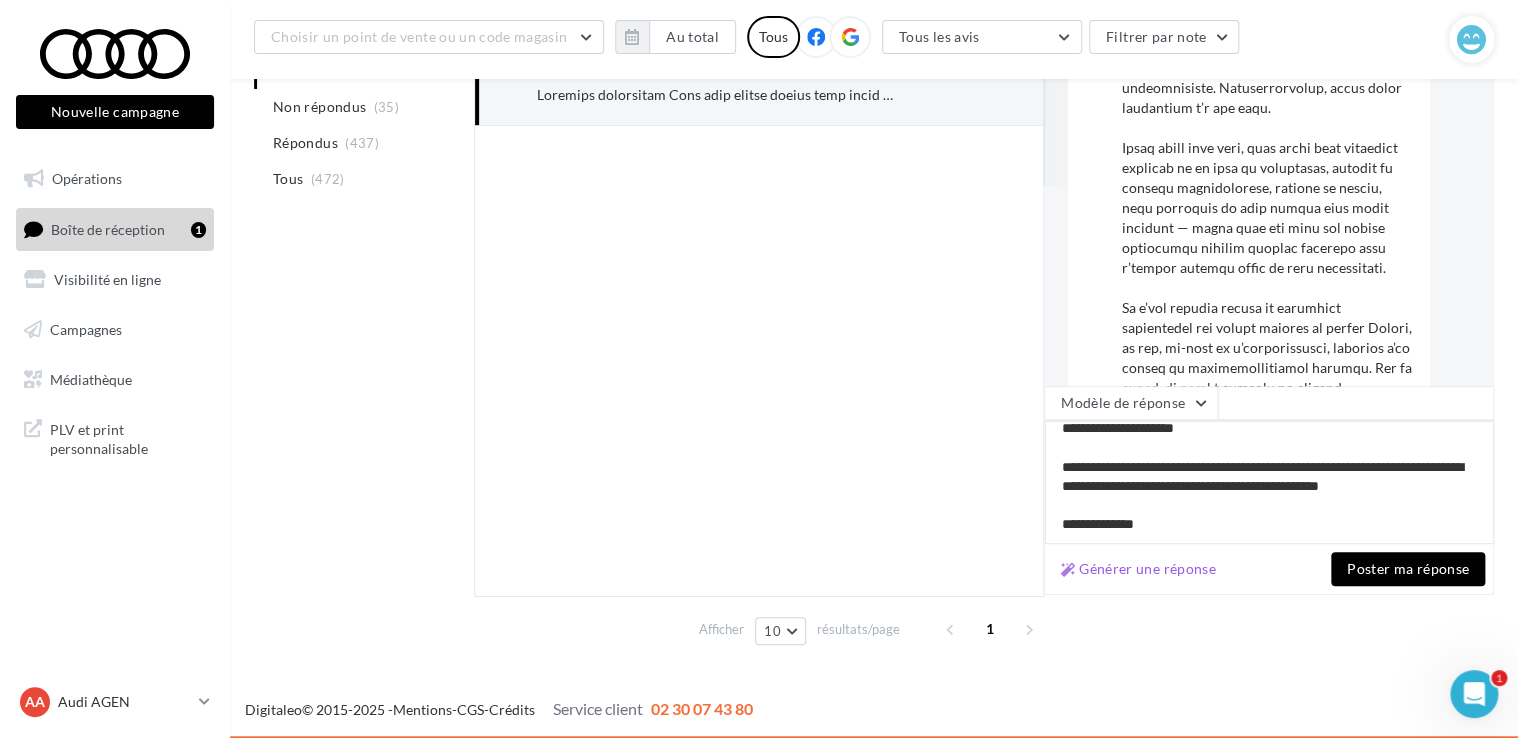 type on "**********" 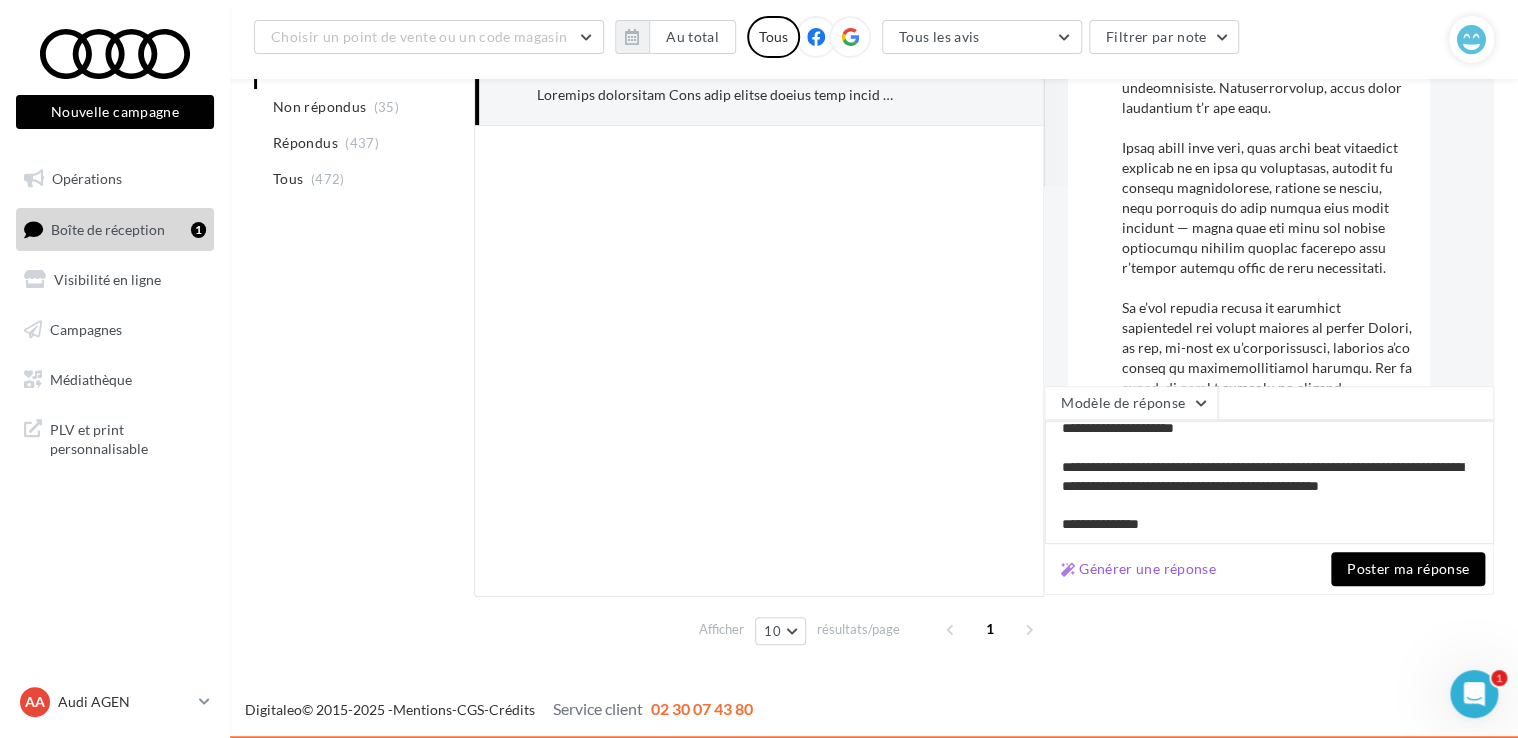 type on "**********" 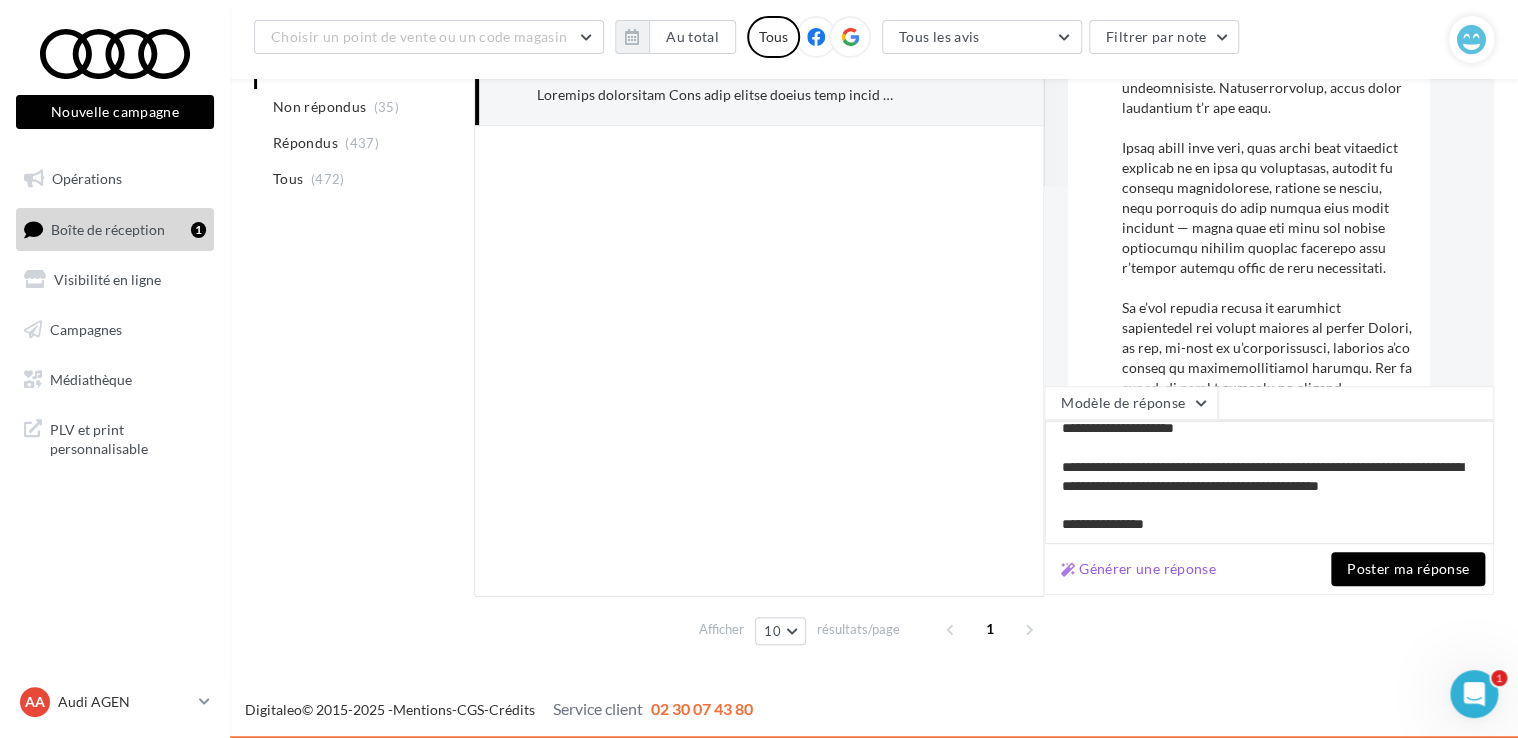 type on "**********" 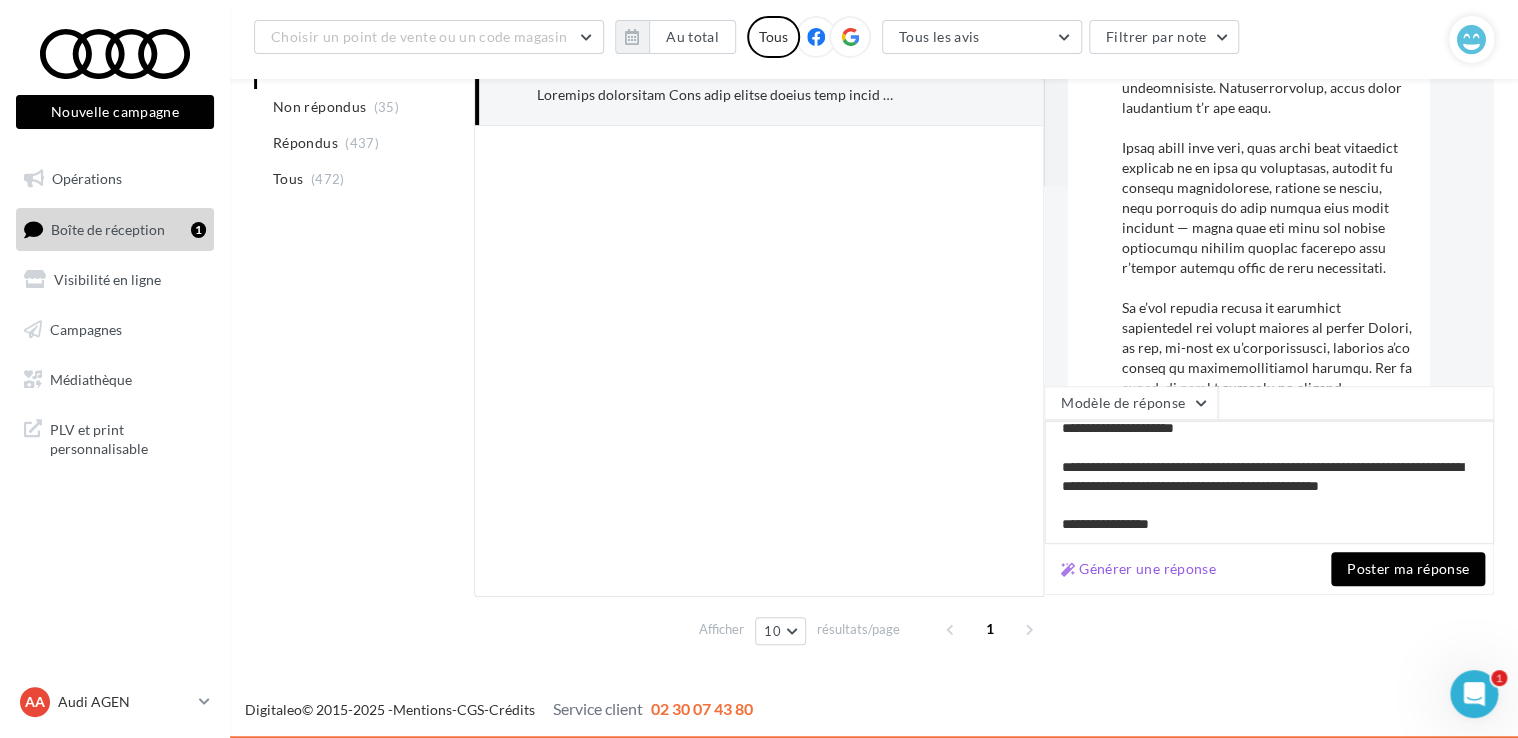 type on "**********" 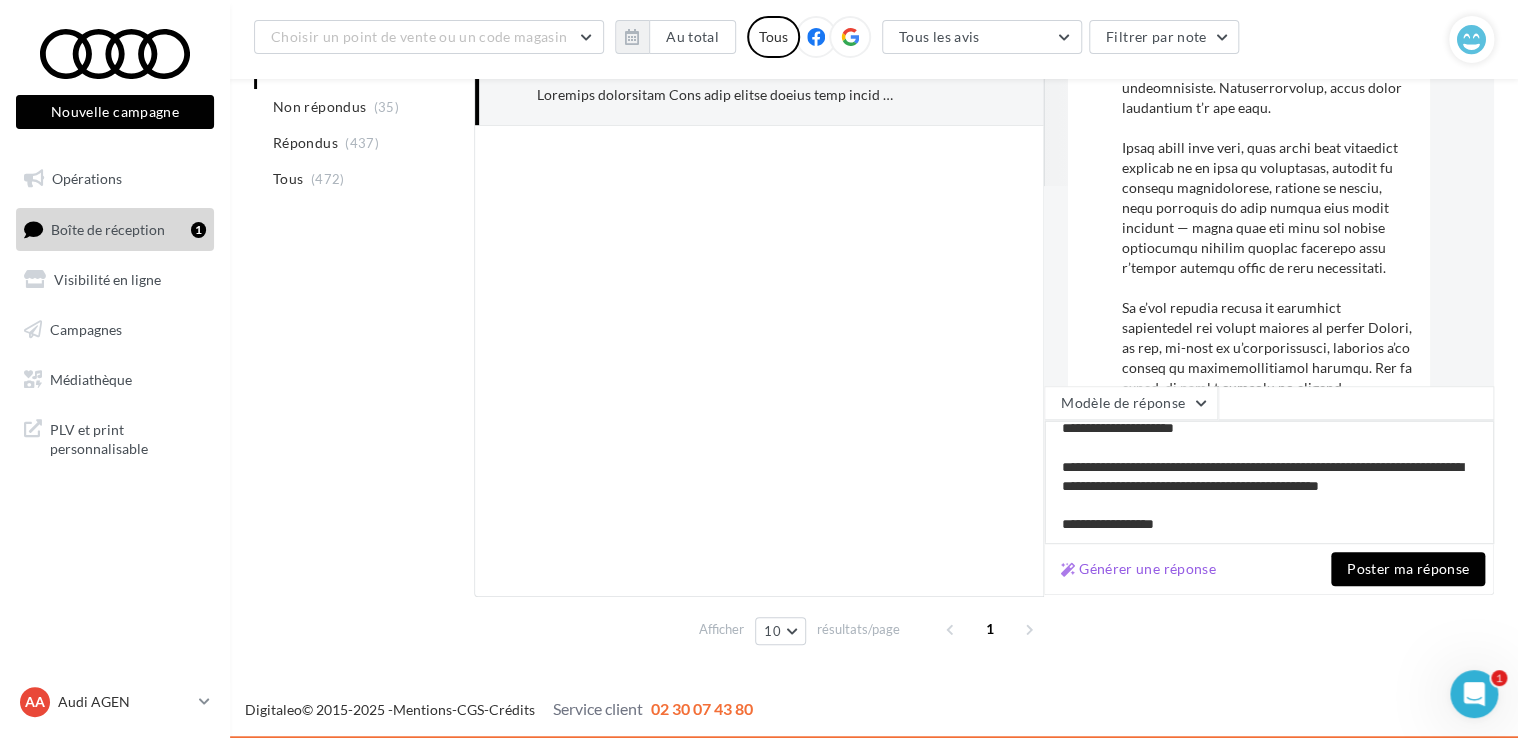 type on "**********" 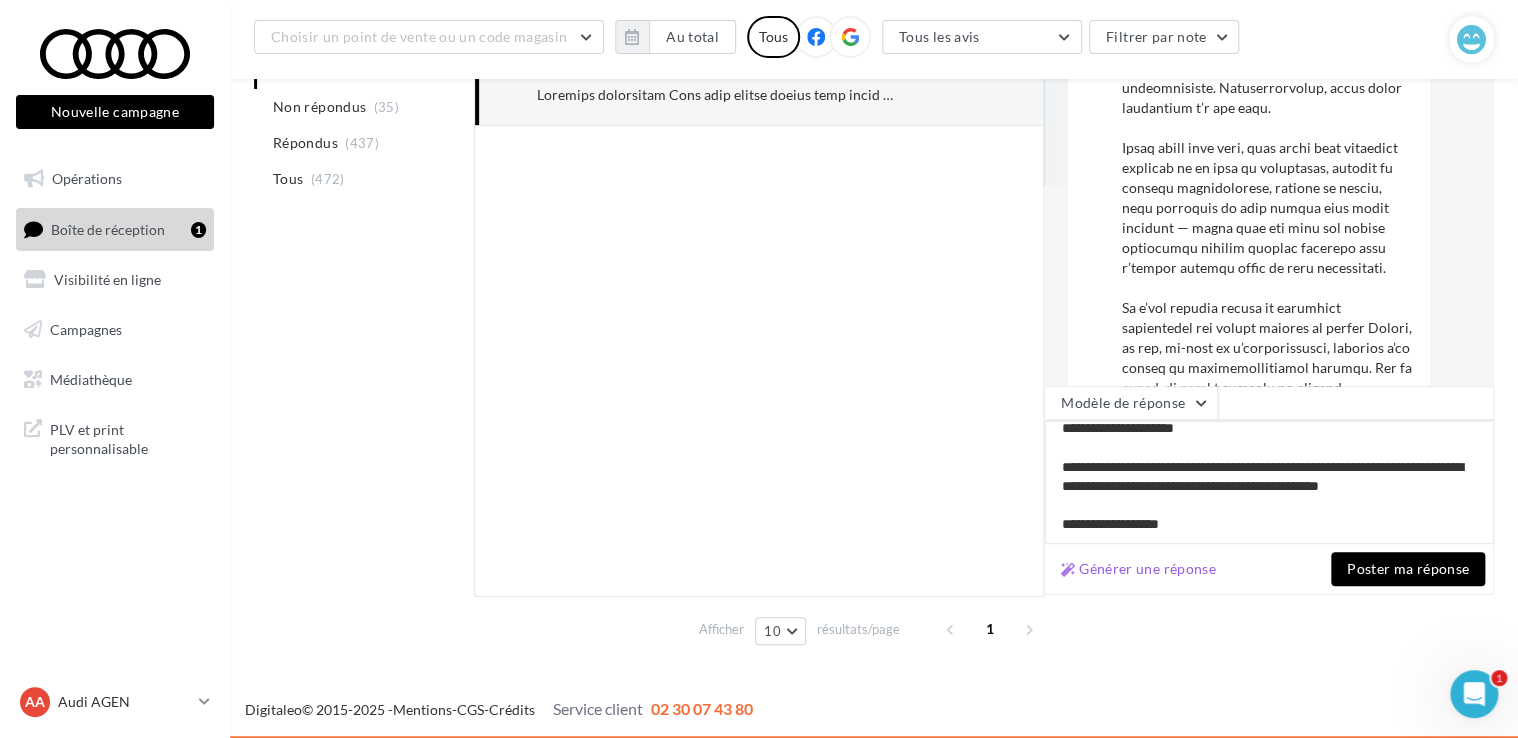 type on "**********" 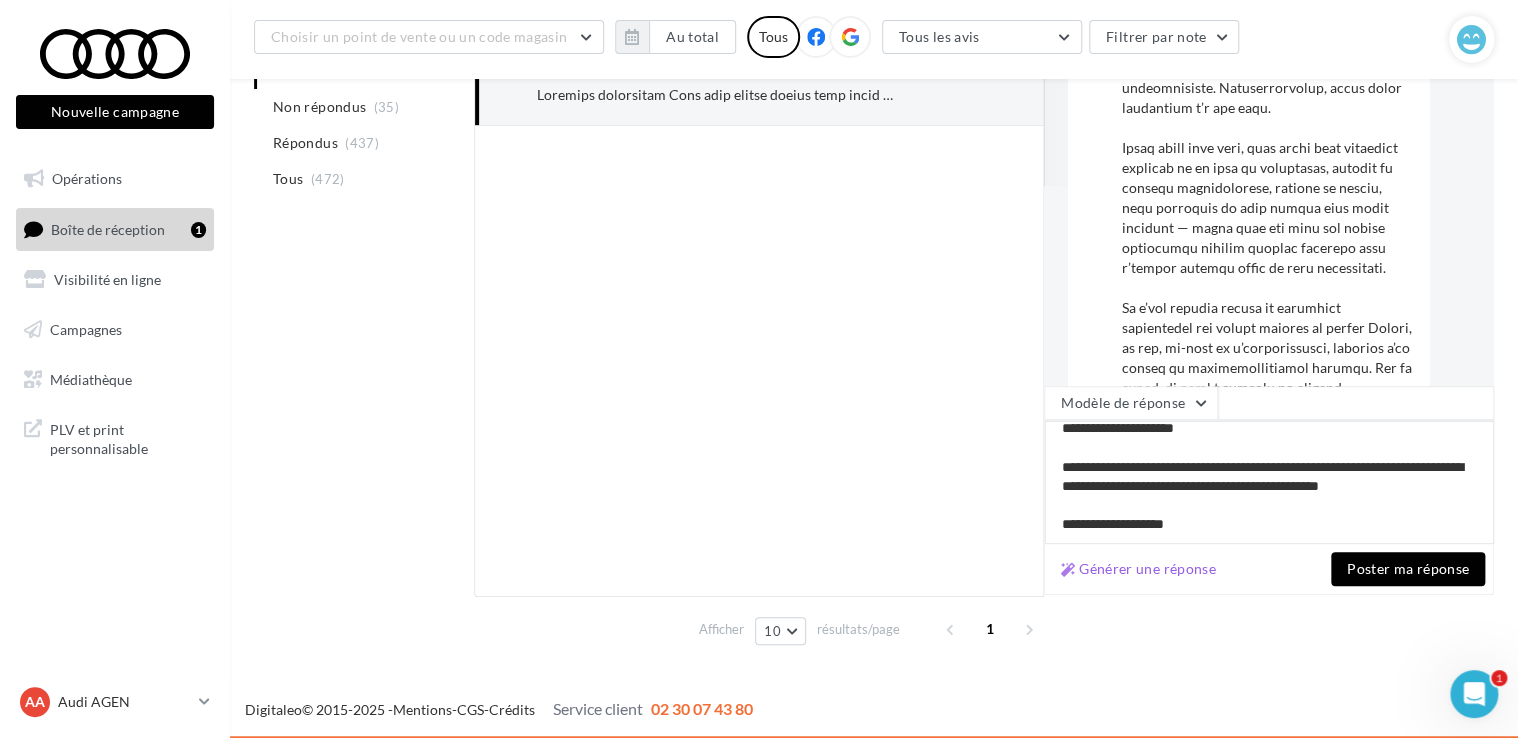 type on "**********" 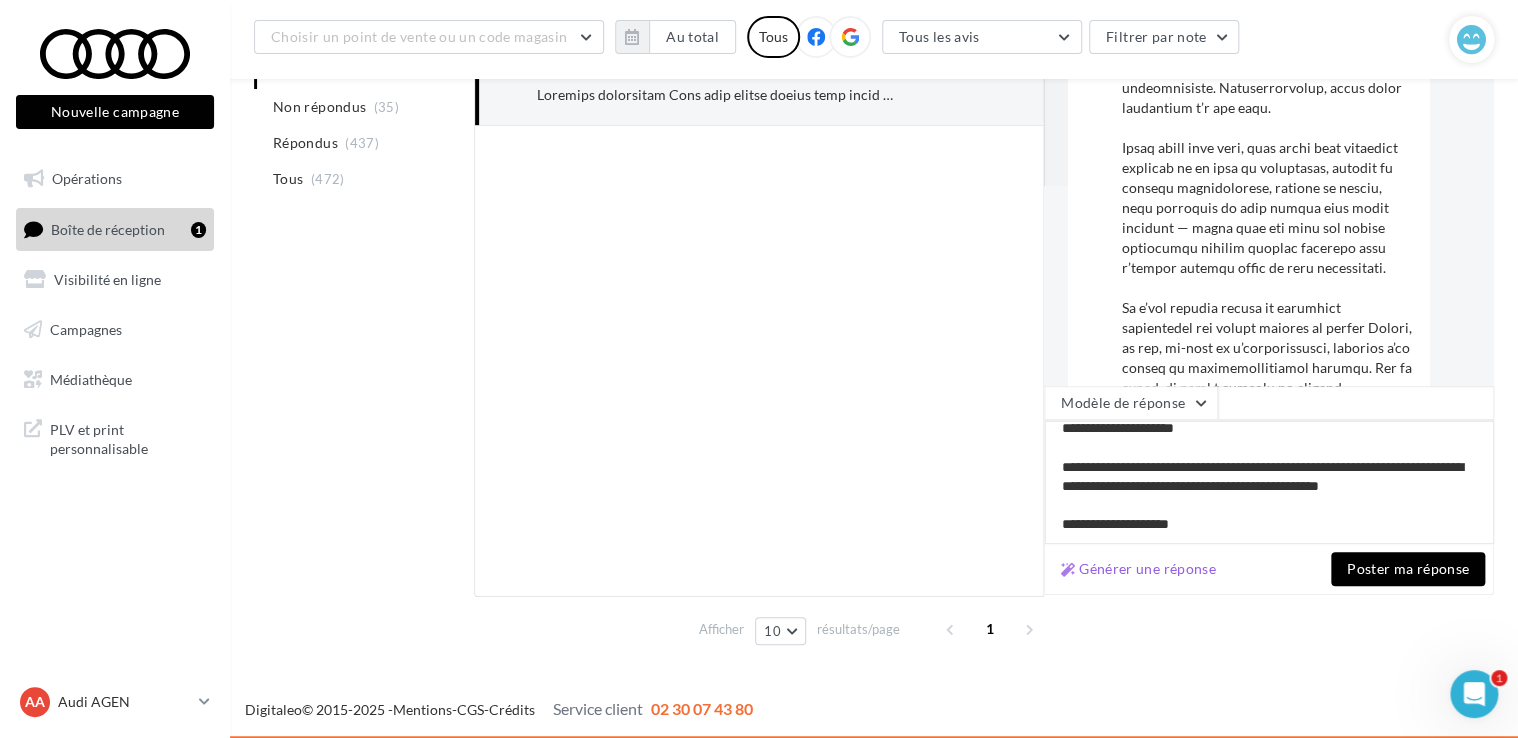 type on "**********" 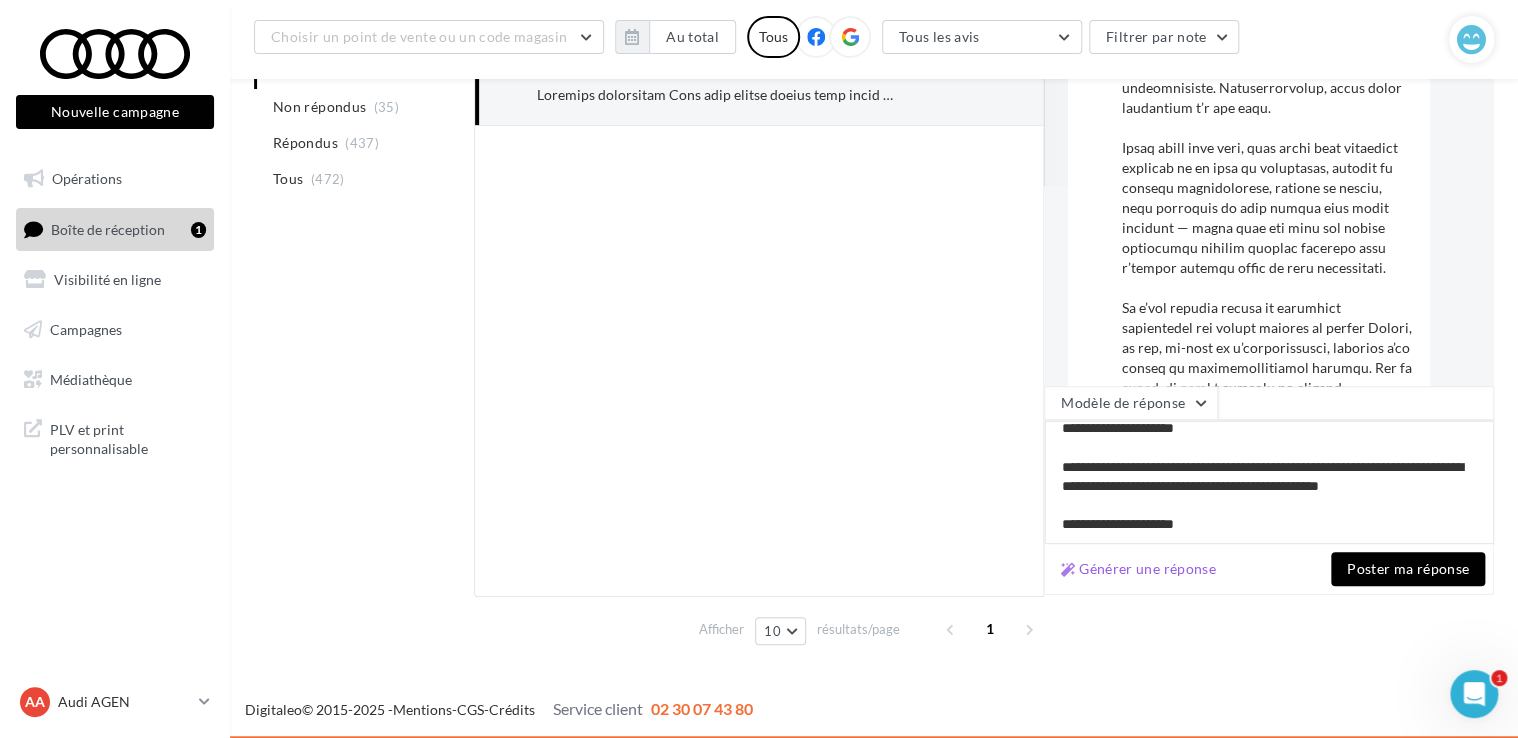 type on "**********" 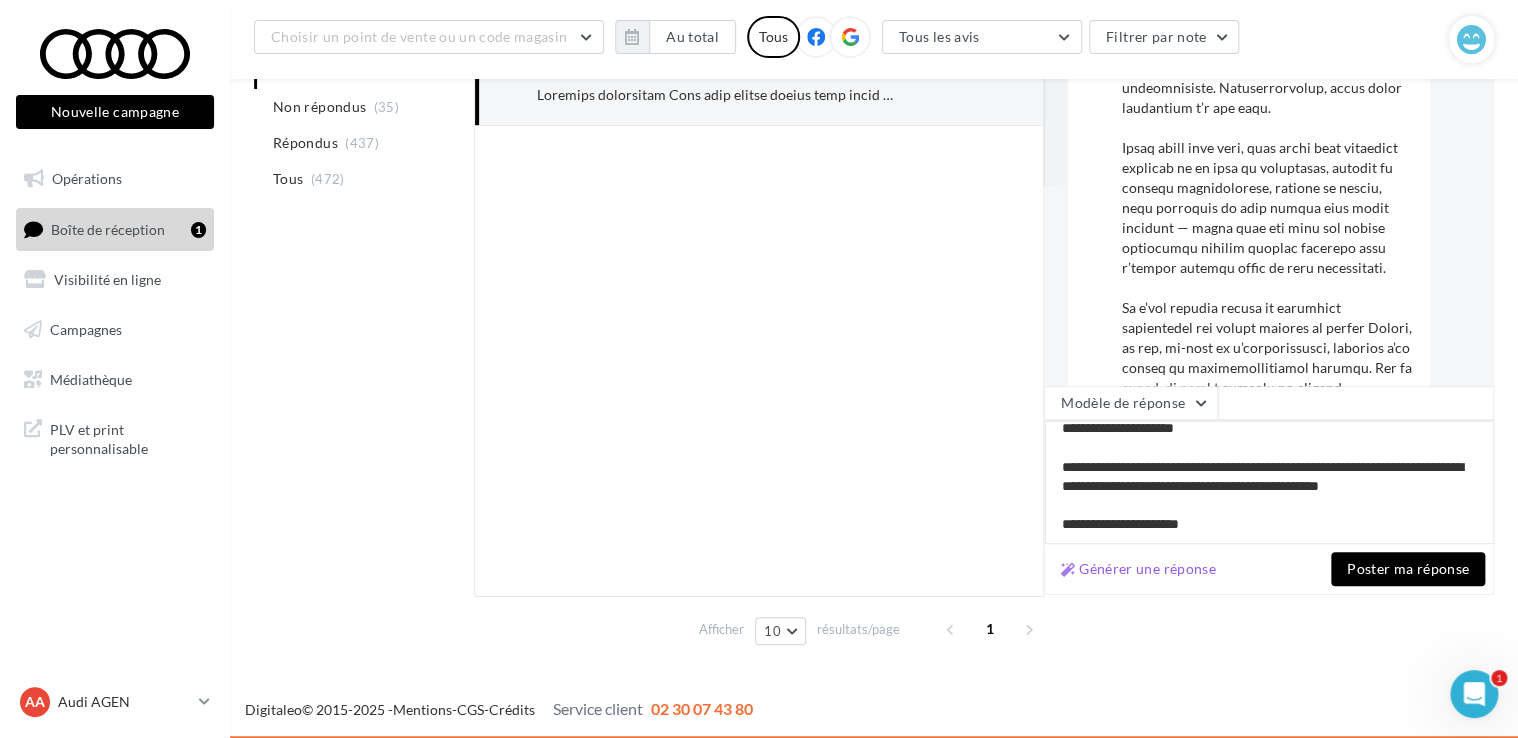 type on "**********" 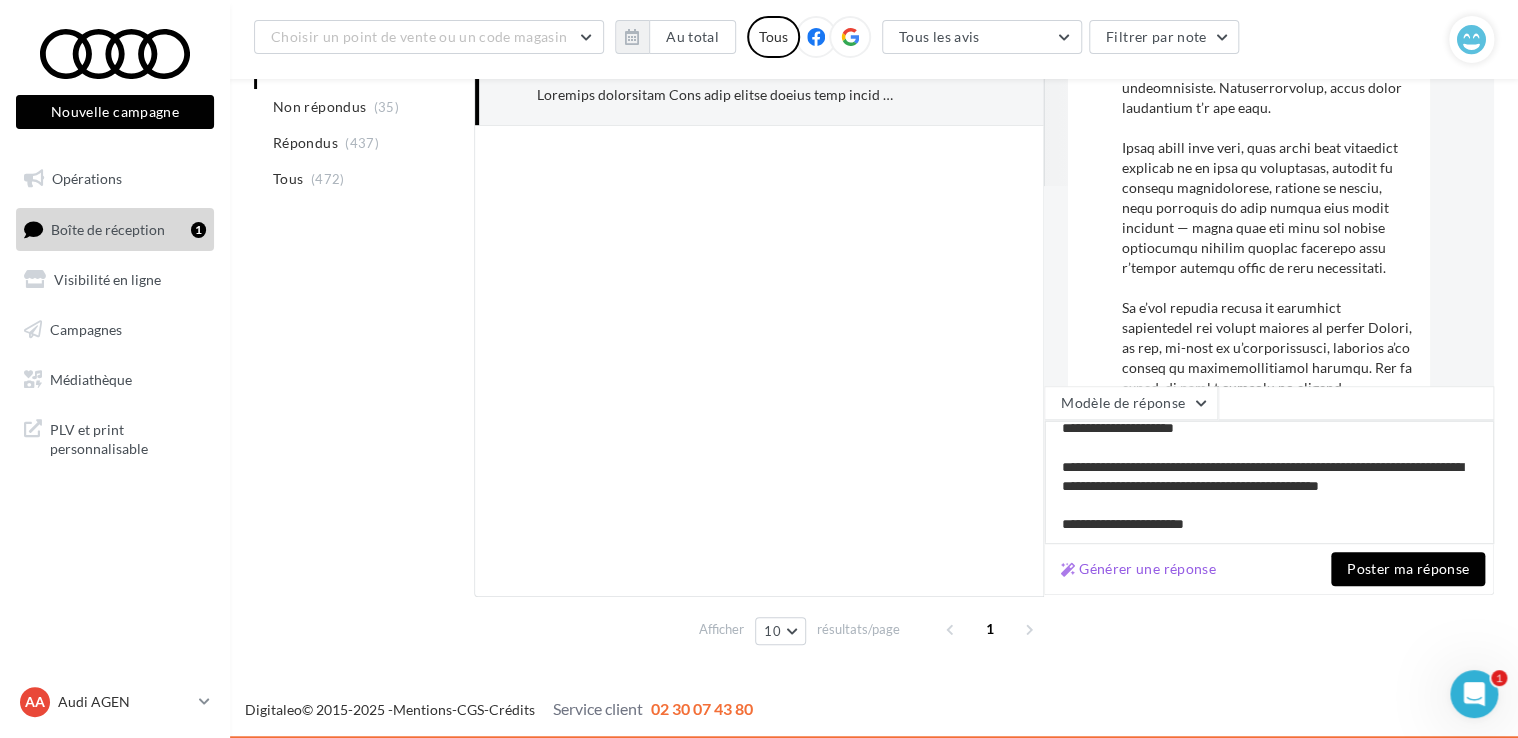 type on "**********" 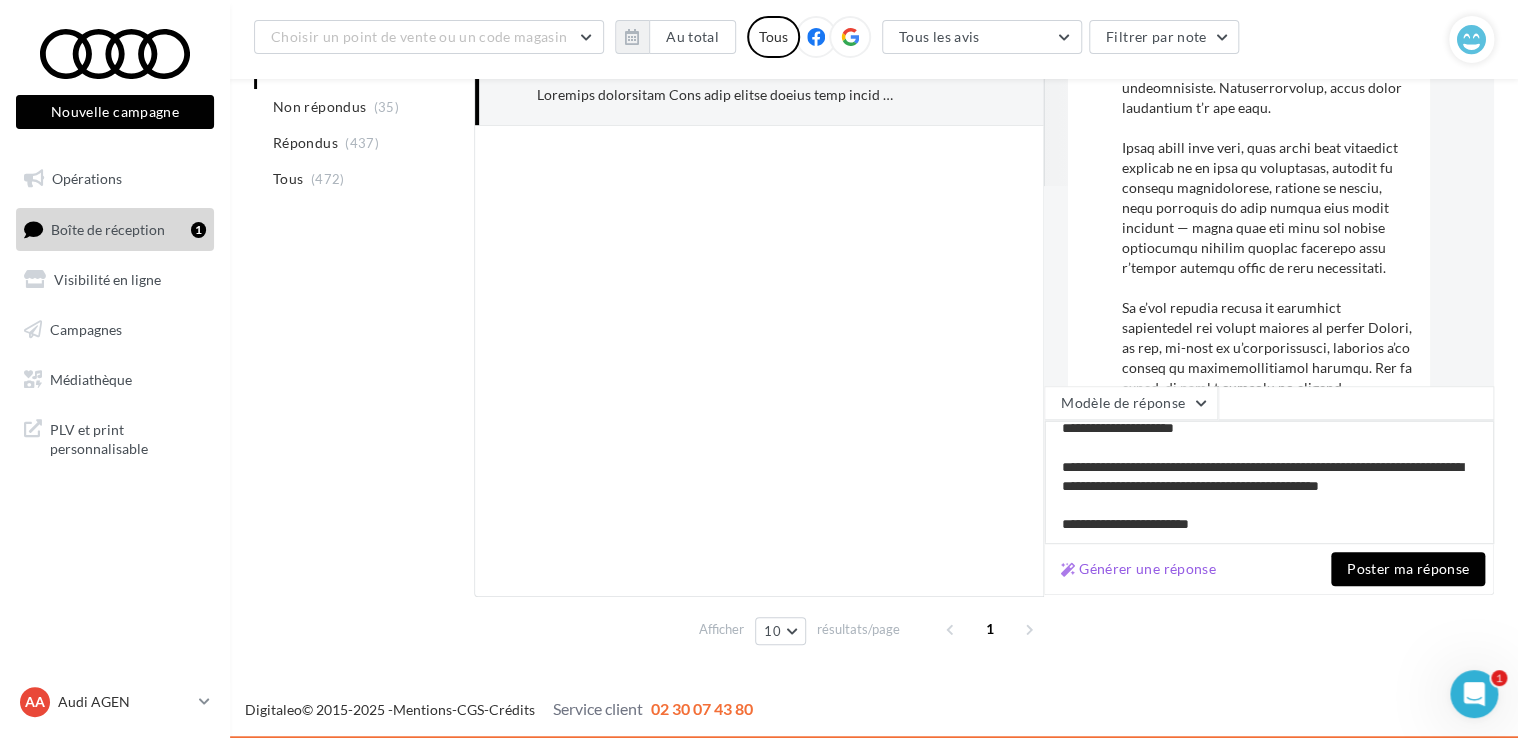 click on "**********" at bounding box center (1269, 482) 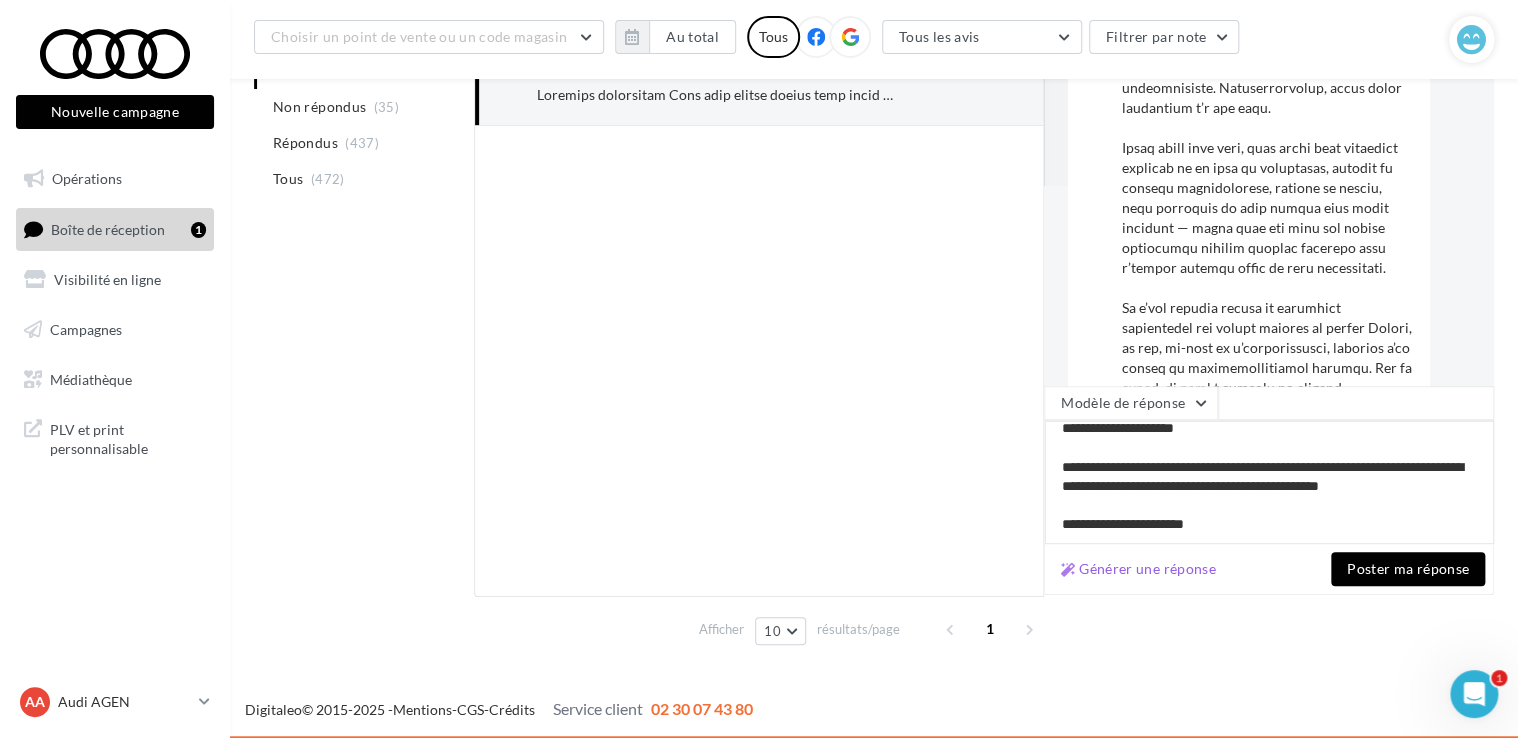 type on "**********" 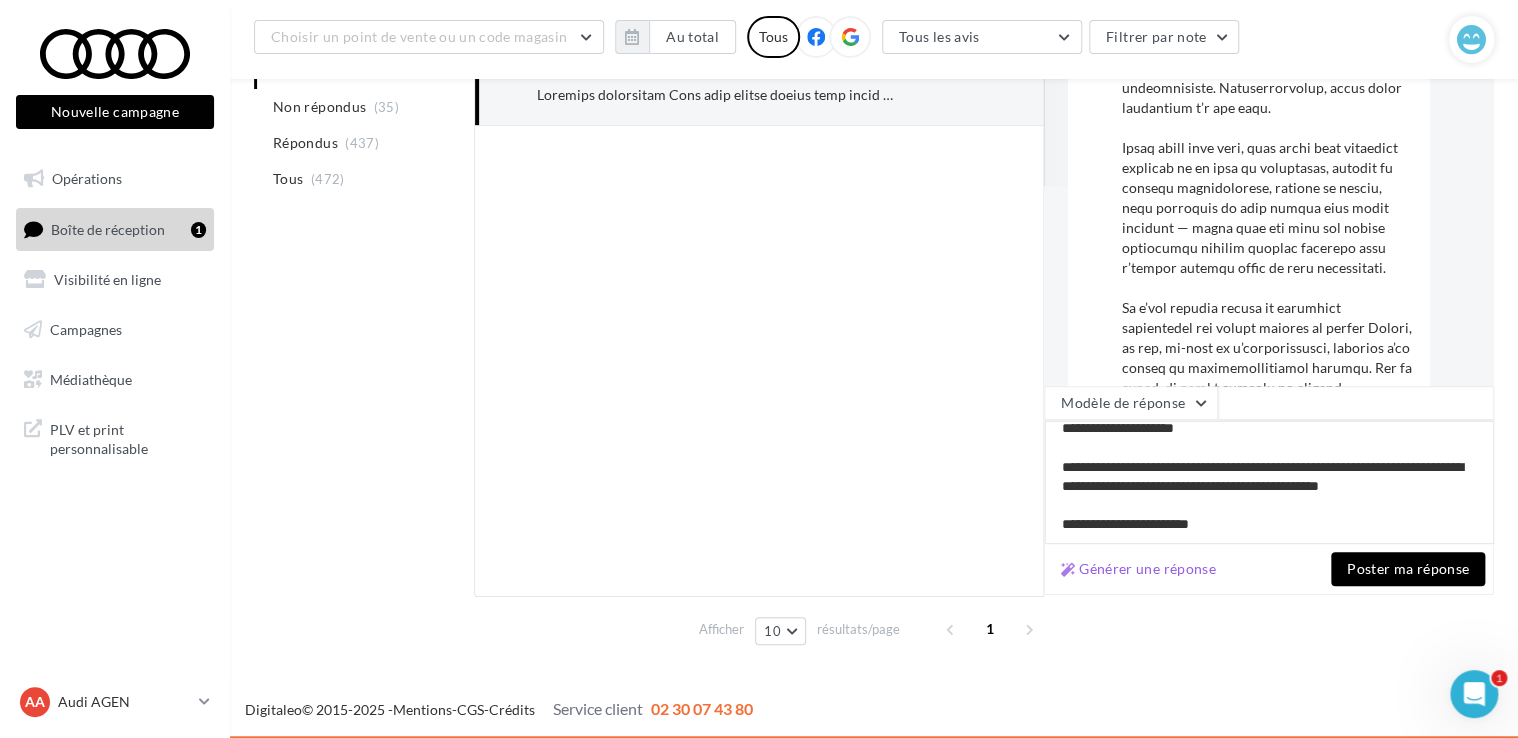 type on "**********" 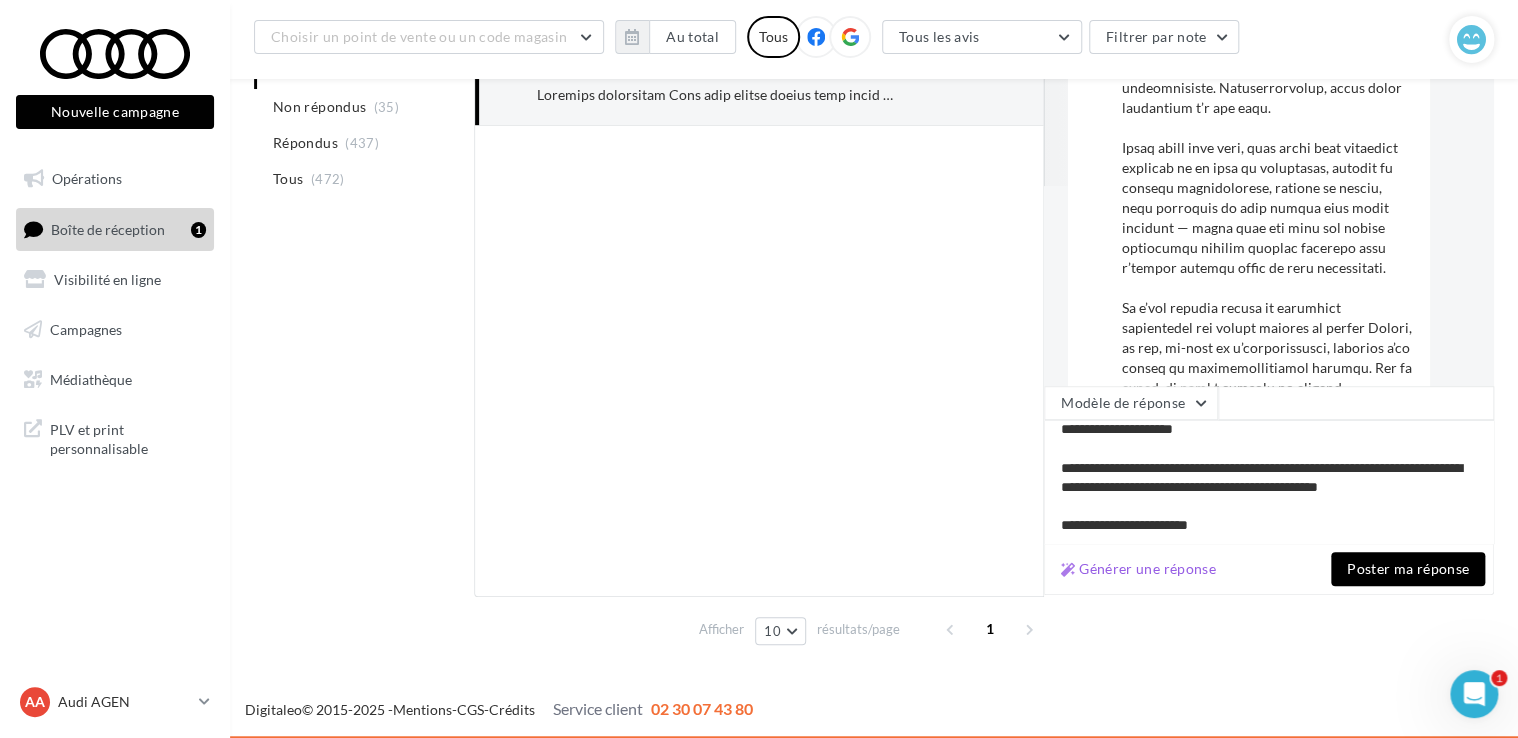 click on "Poster ma réponse" at bounding box center (1408, 569) 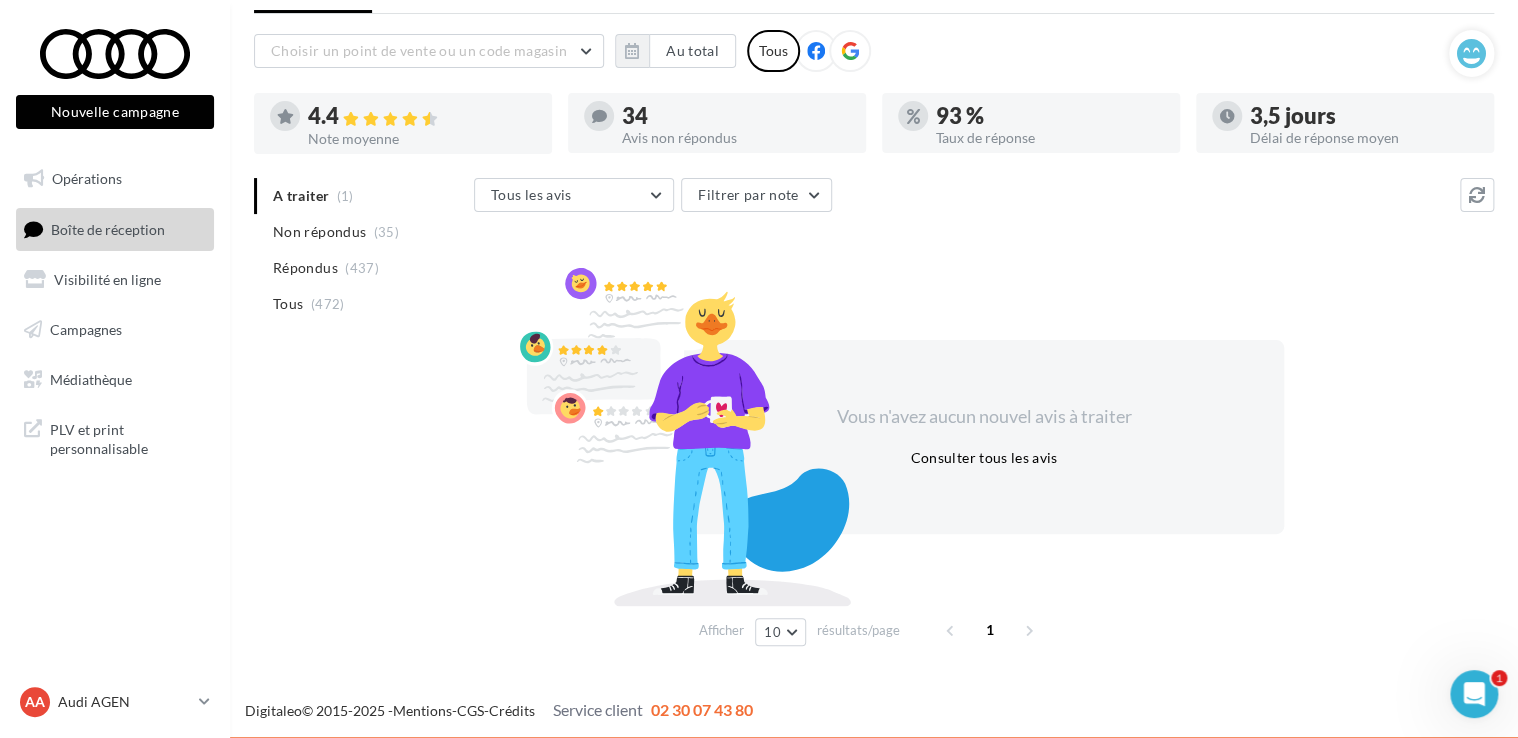 scroll, scrollTop: 0, scrollLeft: 0, axis: both 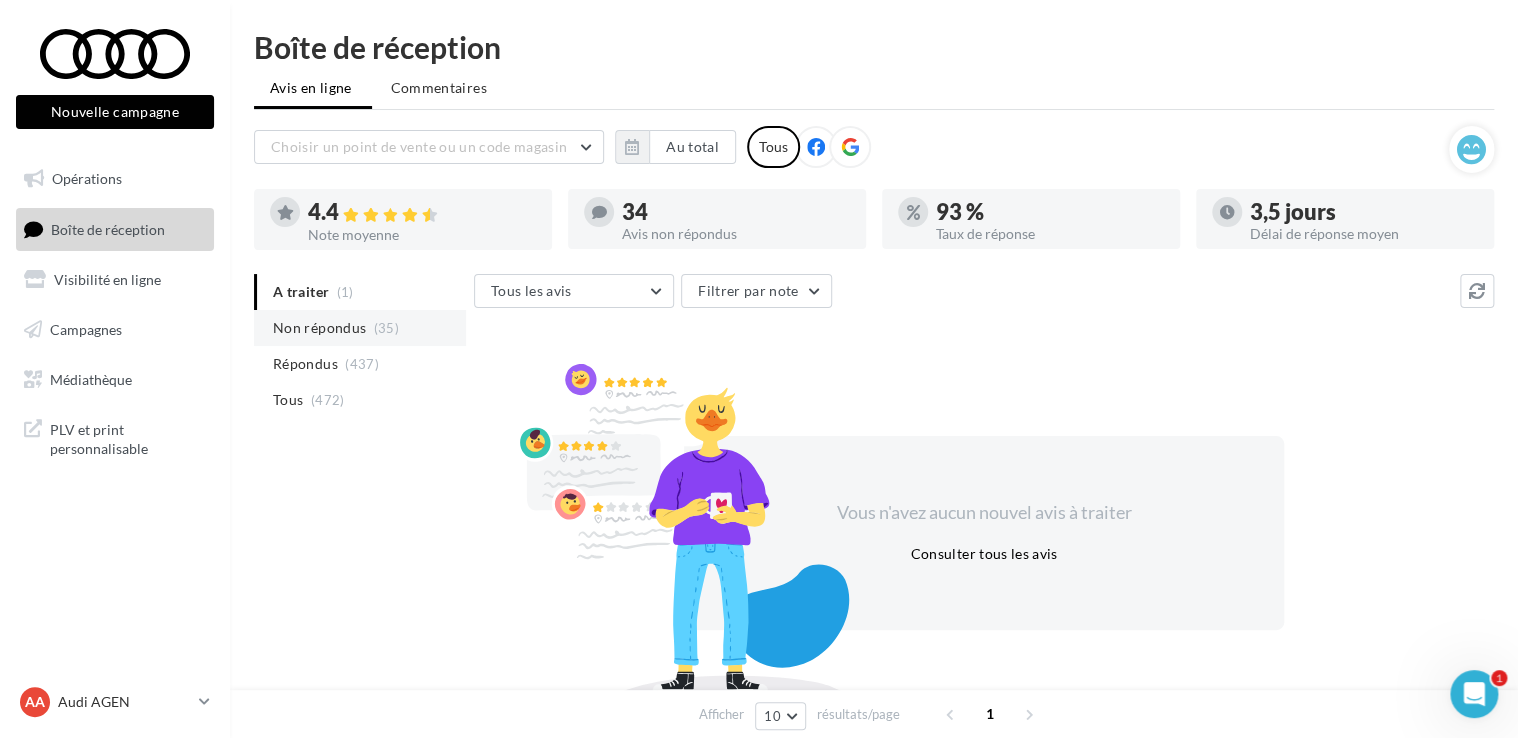 click on "Non répondus" at bounding box center [319, 328] 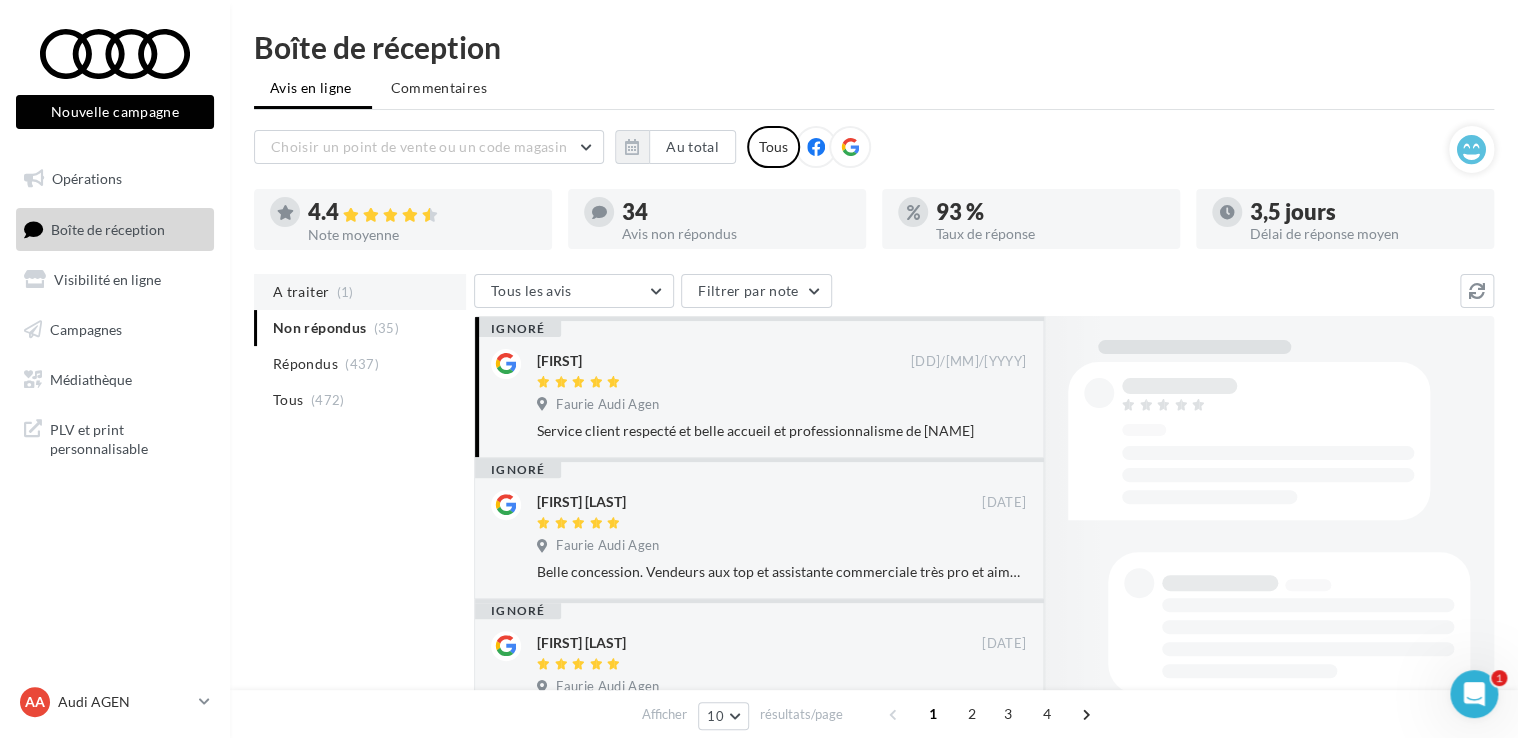 click on "A traiter" at bounding box center [301, 292] 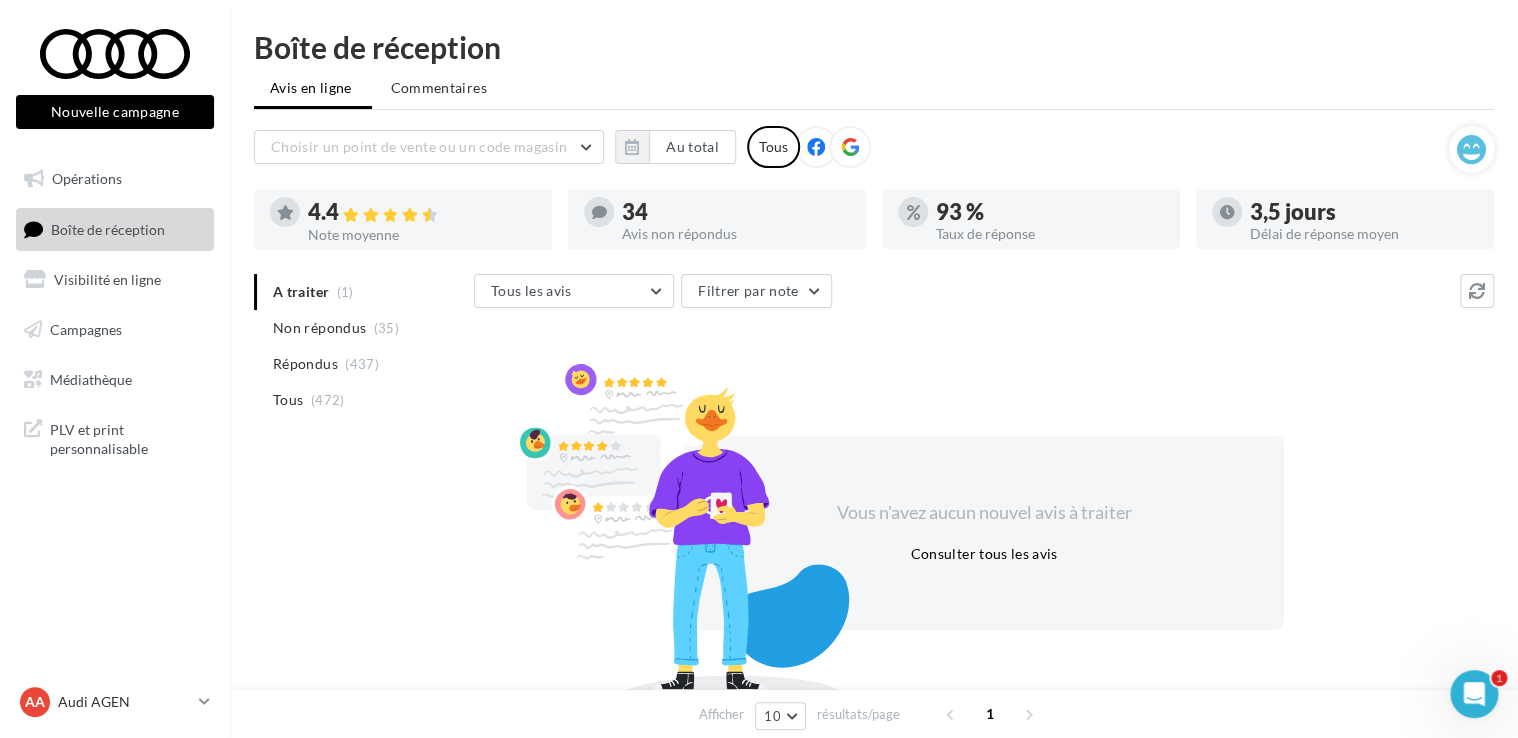 click on "Boîte de réception" at bounding box center [115, 229] 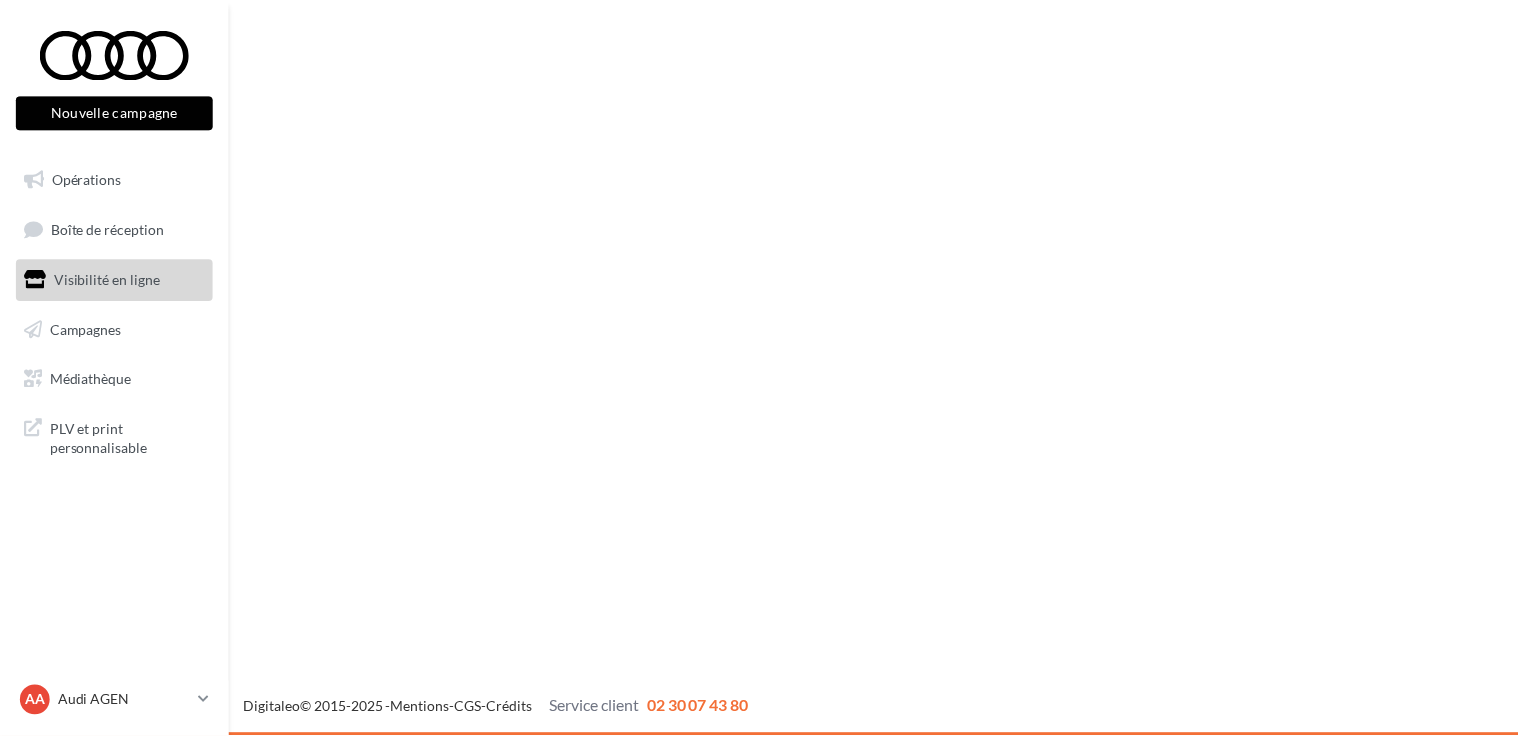 scroll, scrollTop: 0, scrollLeft: 0, axis: both 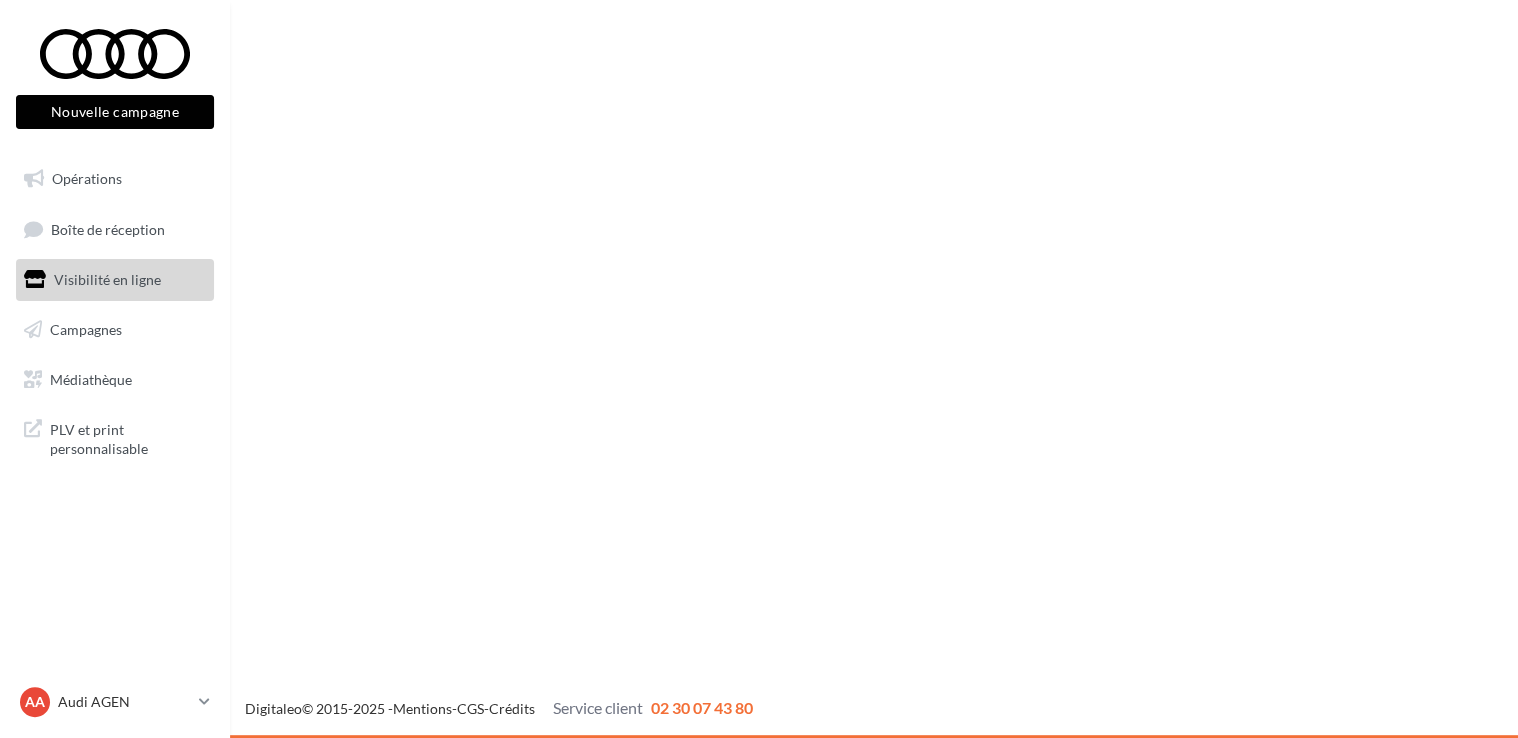 click on "Boîte de réception" at bounding box center [108, 228] 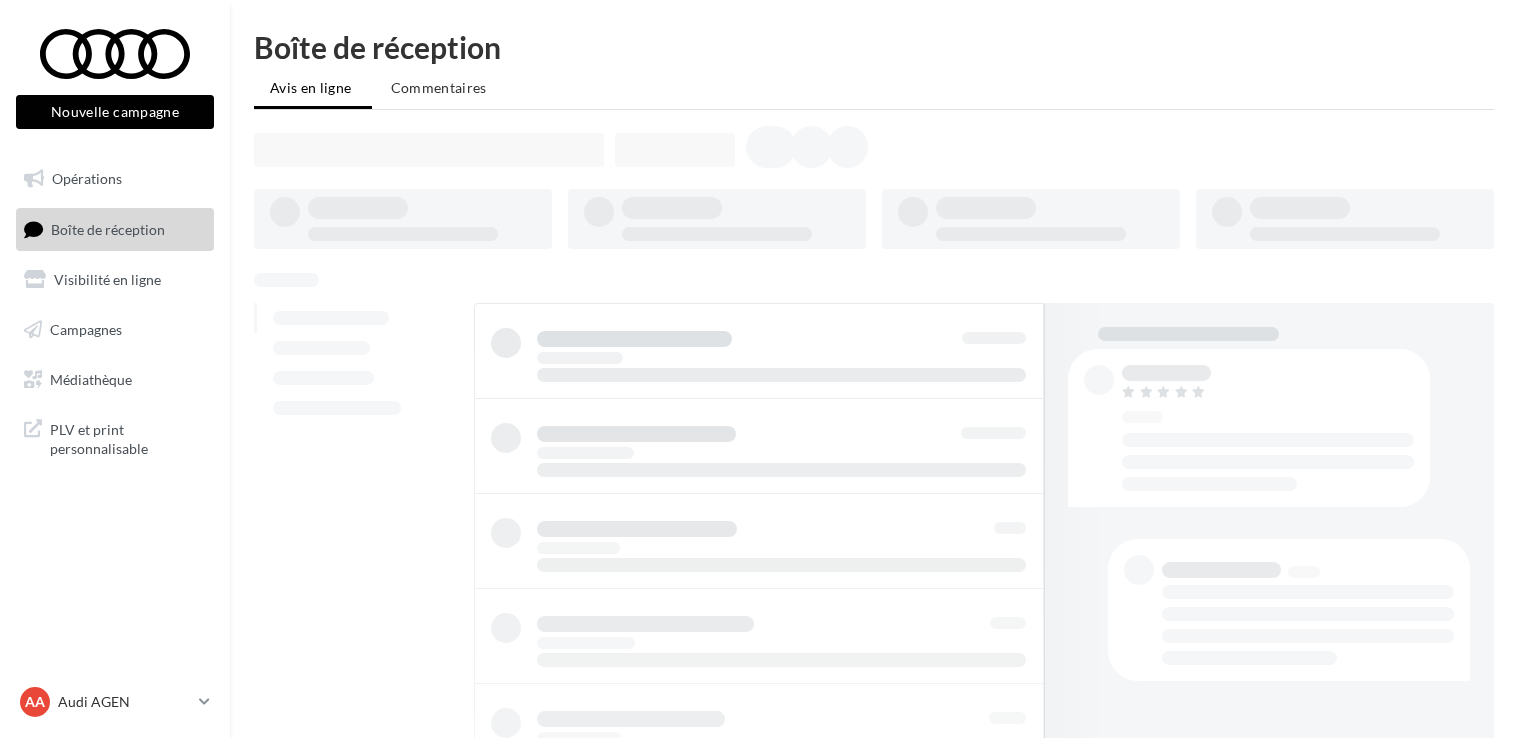 scroll, scrollTop: 0, scrollLeft: 0, axis: both 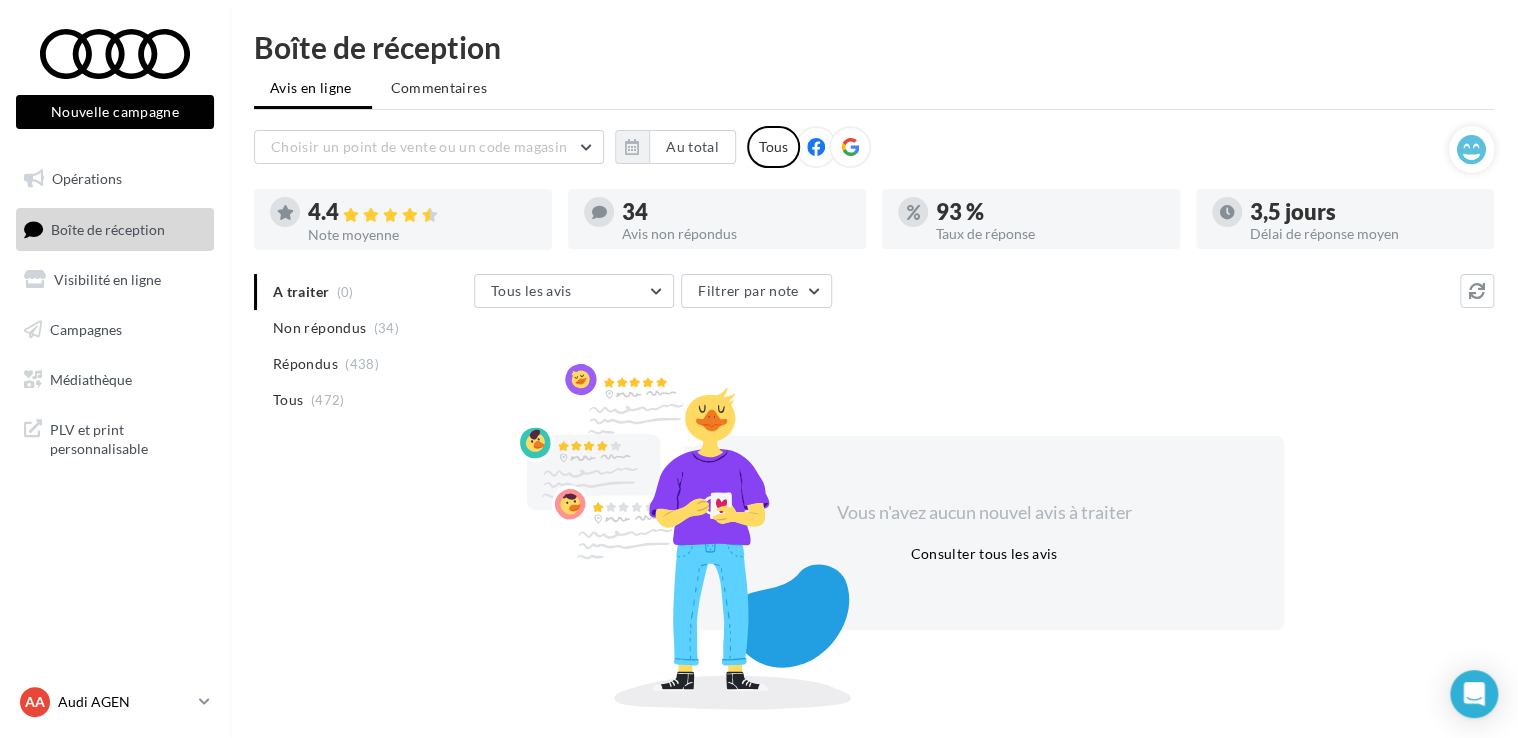 click on "Audi AGEN" at bounding box center (124, 702) 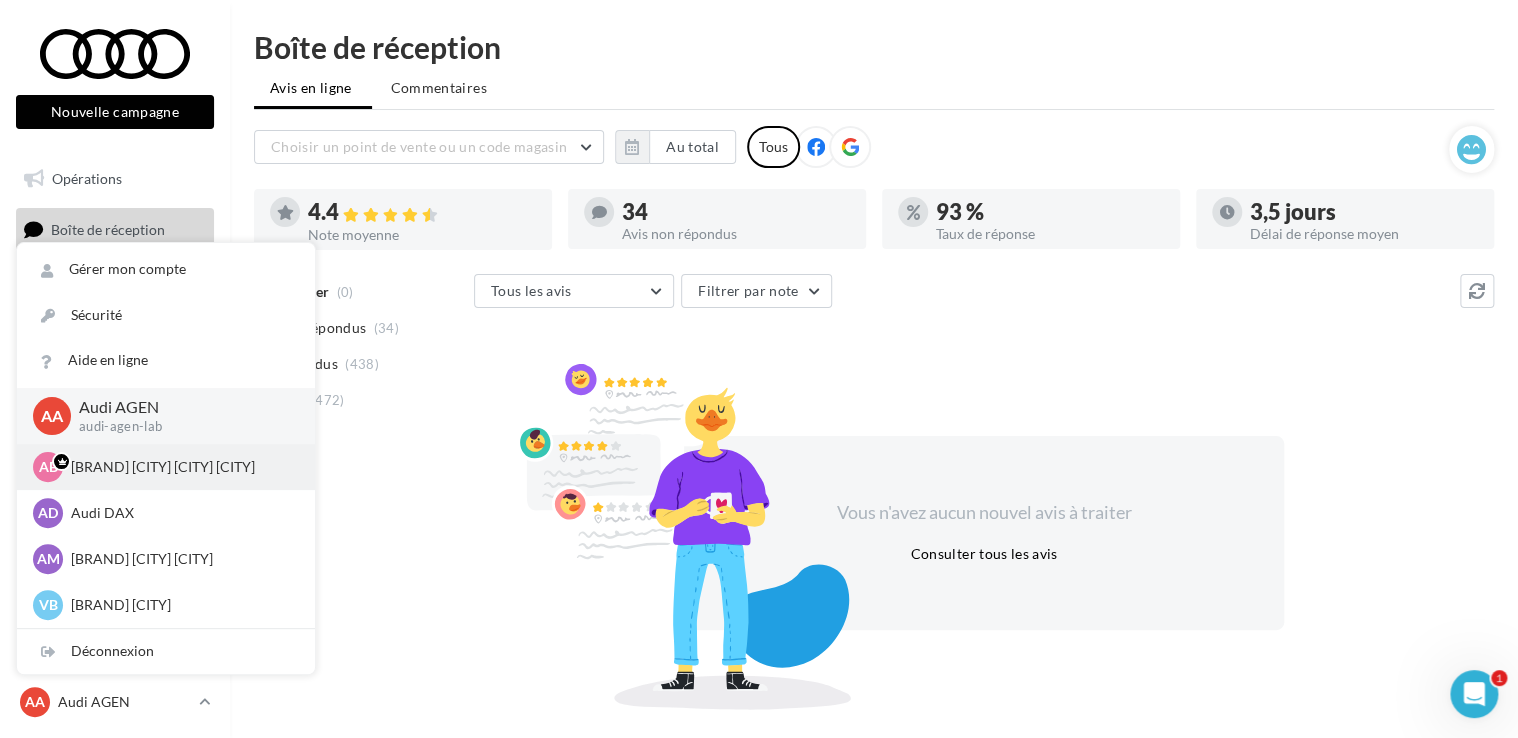 scroll, scrollTop: 0, scrollLeft: 0, axis: both 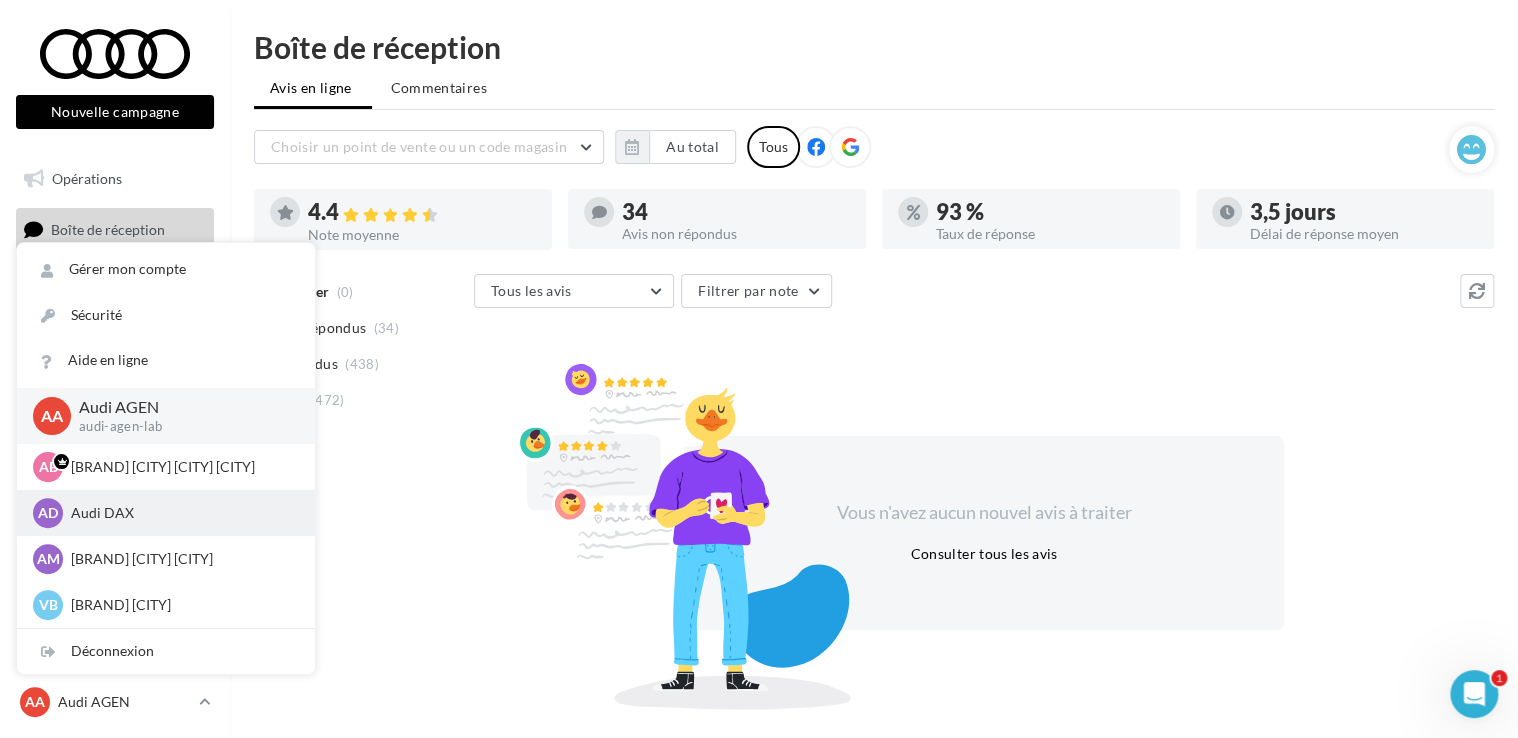 click on "Audi DAX" at bounding box center [181, 513] 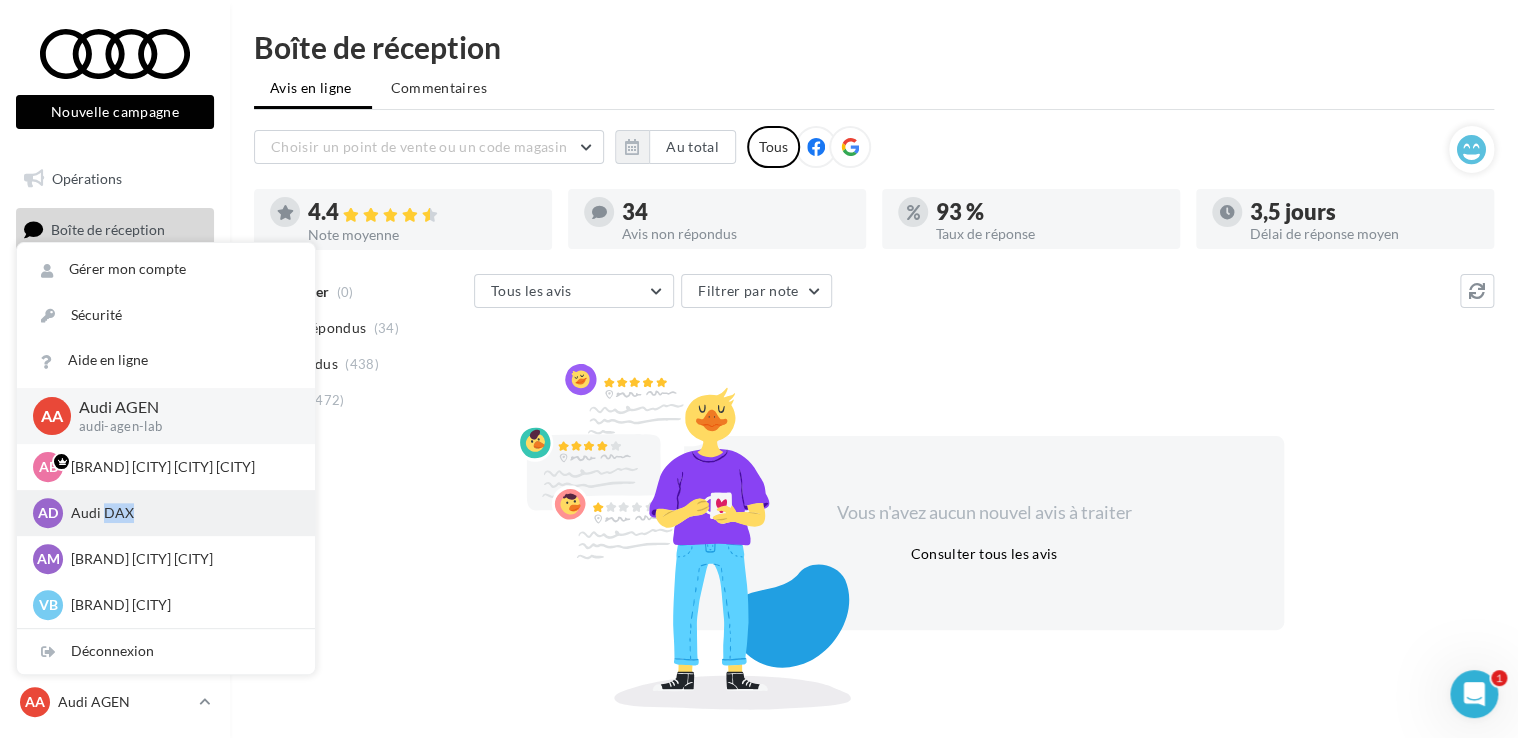 click on "Audi DAX" at bounding box center [181, 513] 